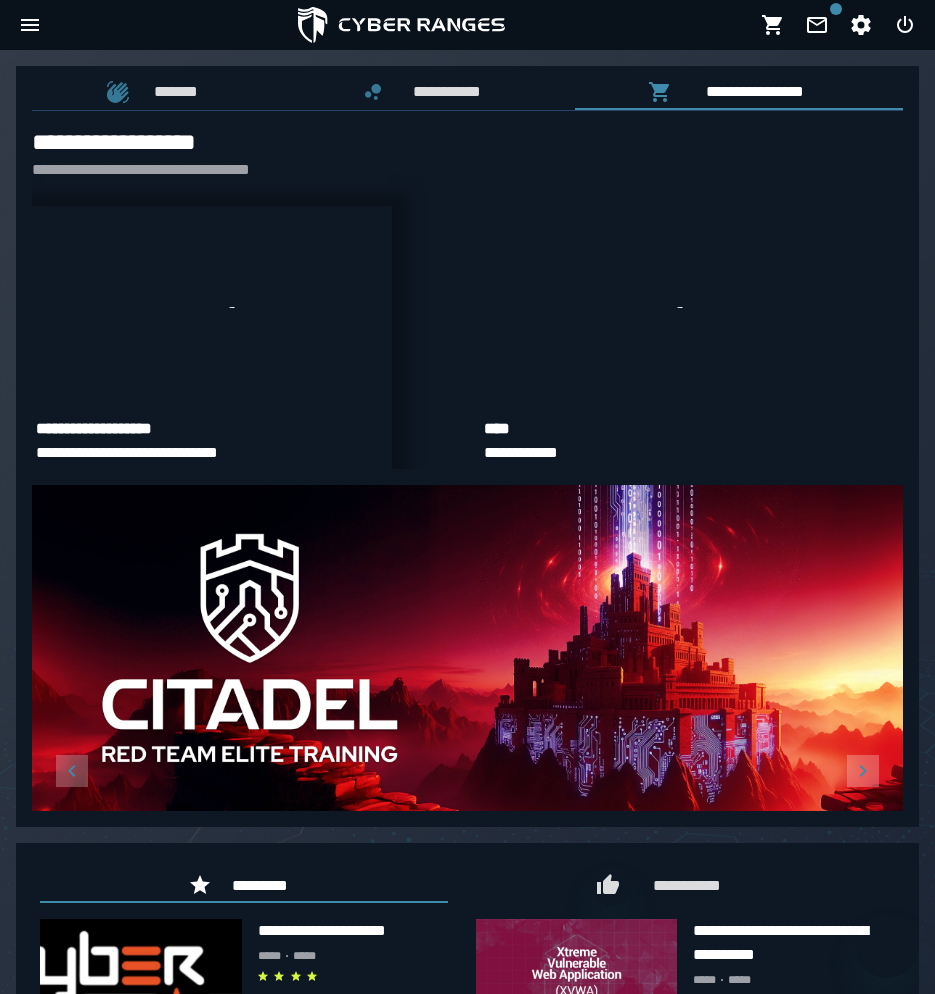 scroll, scrollTop: 0, scrollLeft: 0, axis: both 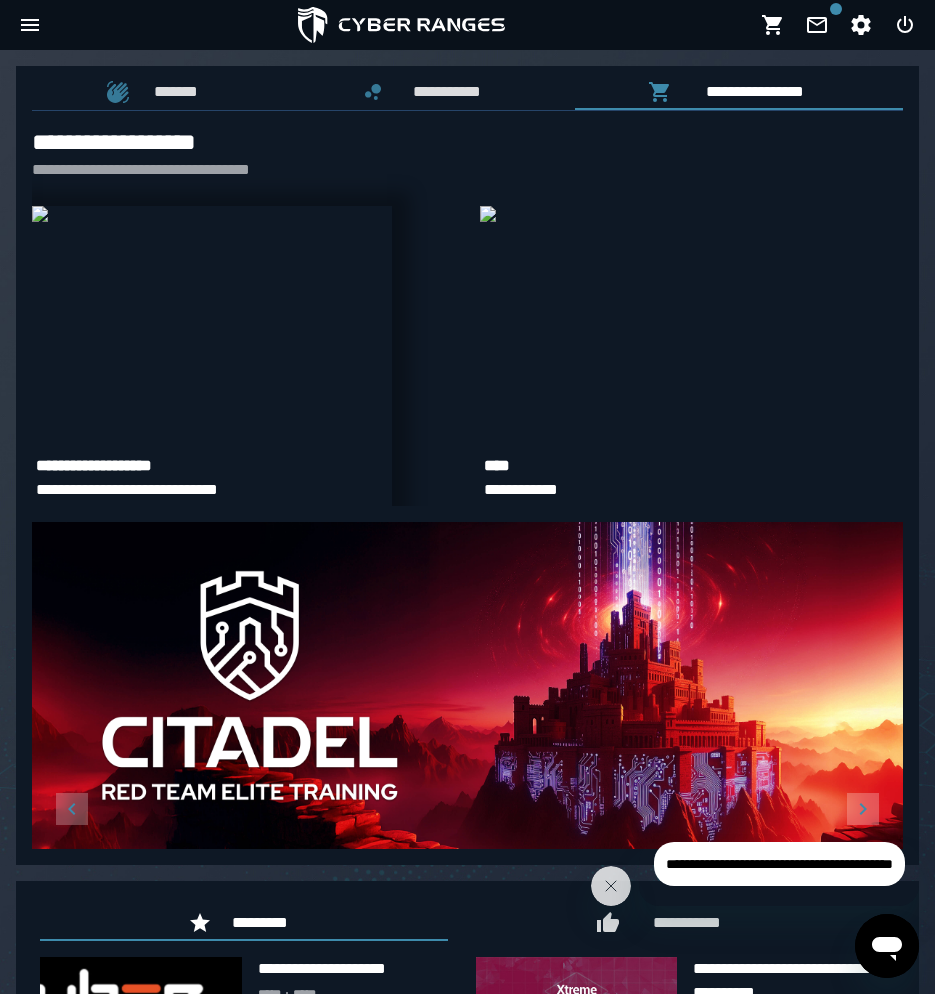 click at bounding box center [40, 214] 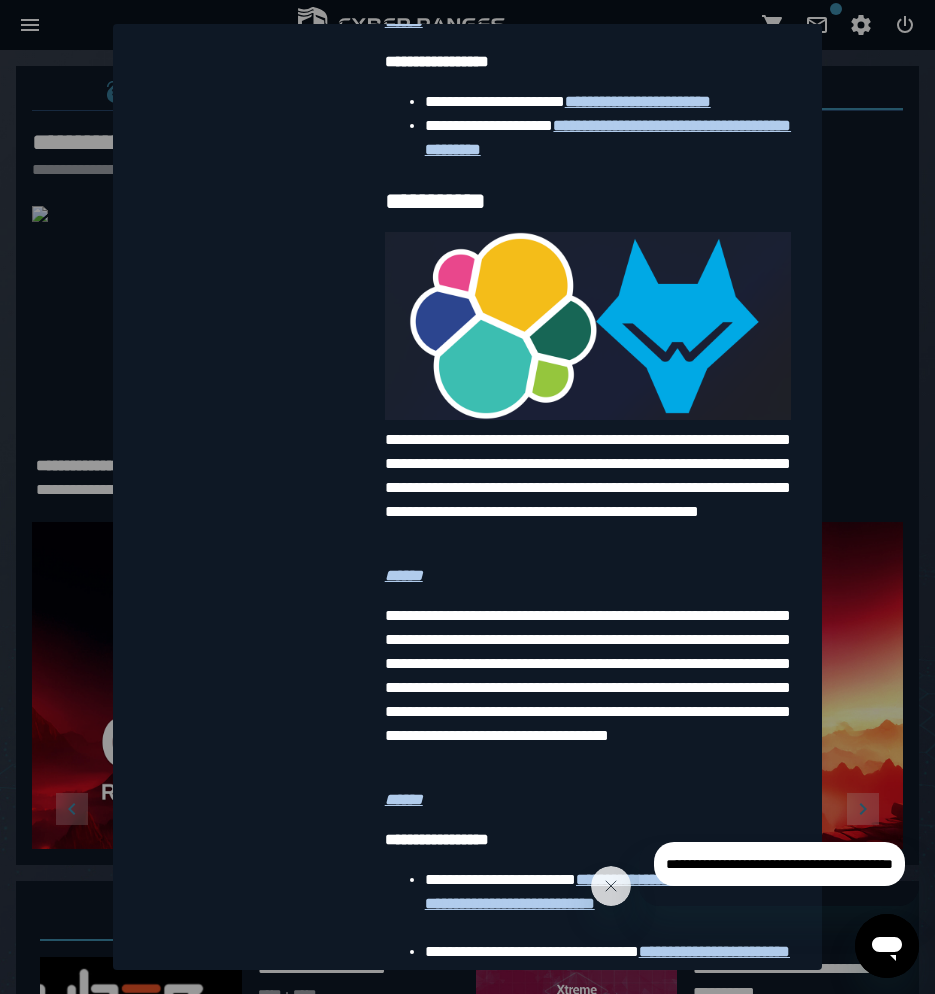 scroll, scrollTop: 2319, scrollLeft: 0, axis: vertical 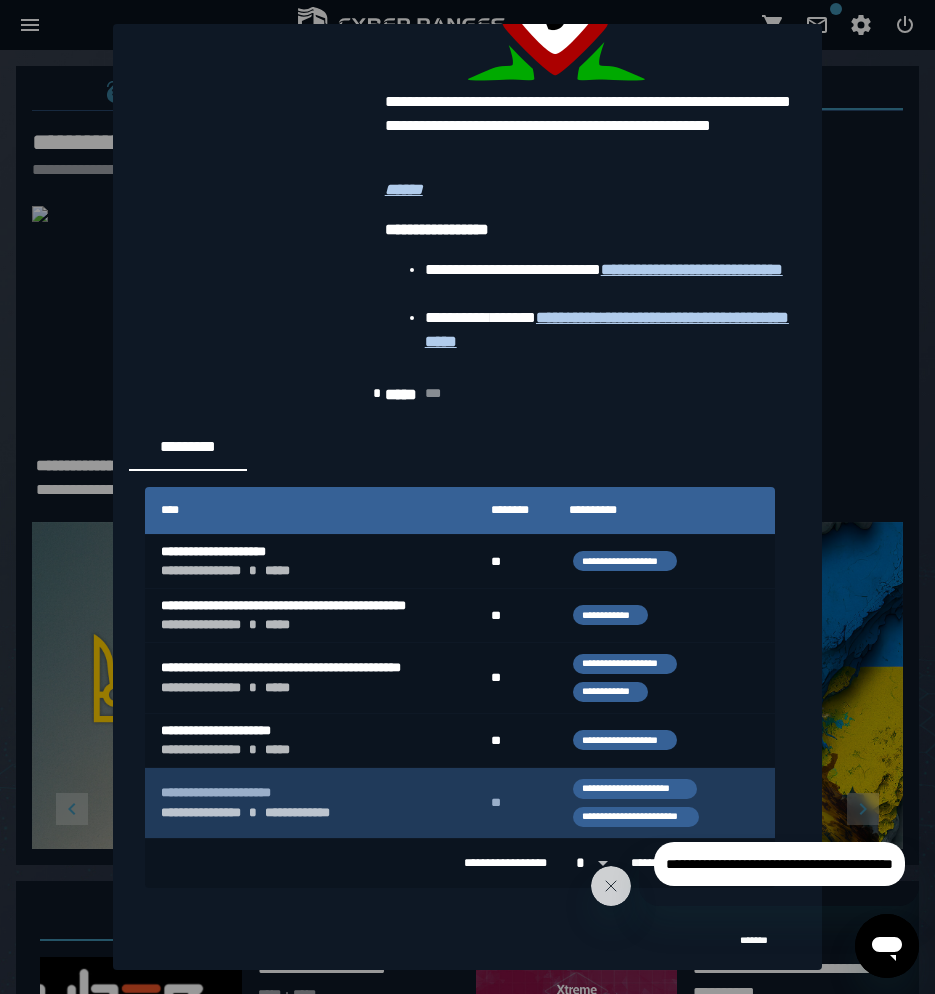 click on "**********" at bounding box center (310, 803) 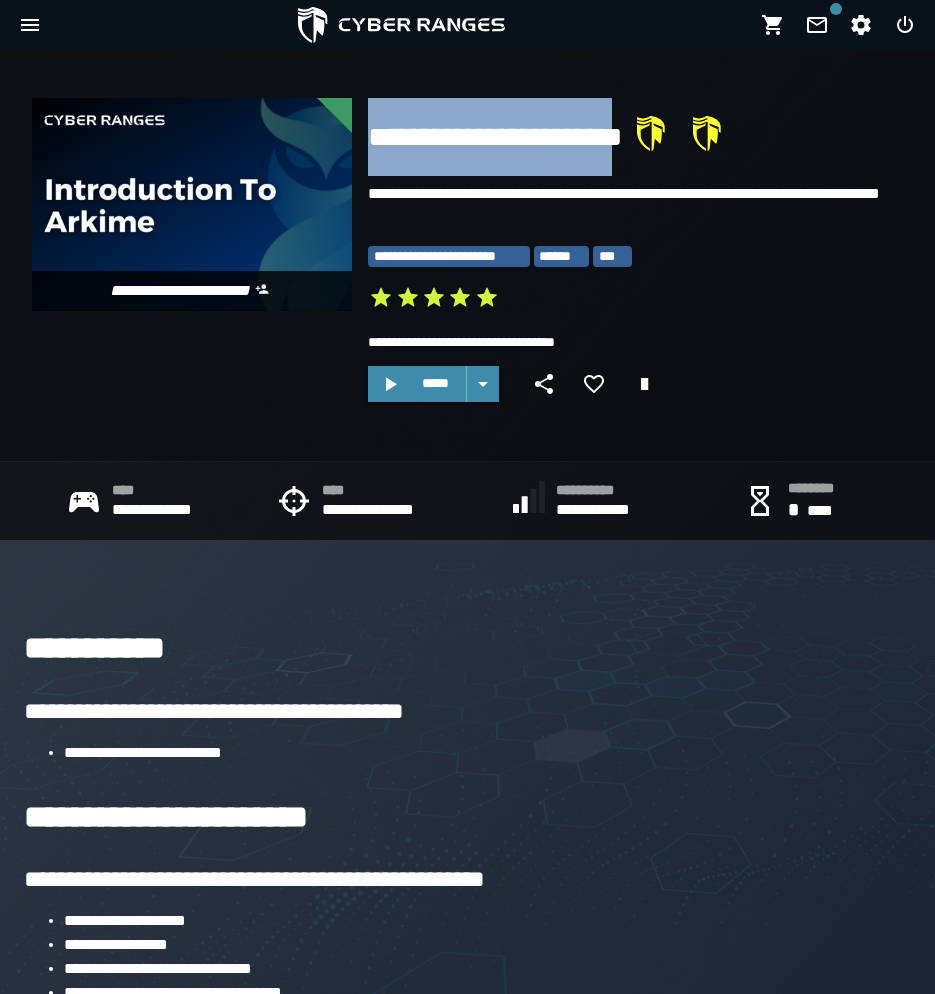 drag, startPoint x: 366, startPoint y: 141, endPoint x: 653, endPoint y: 132, distance: 287.14108 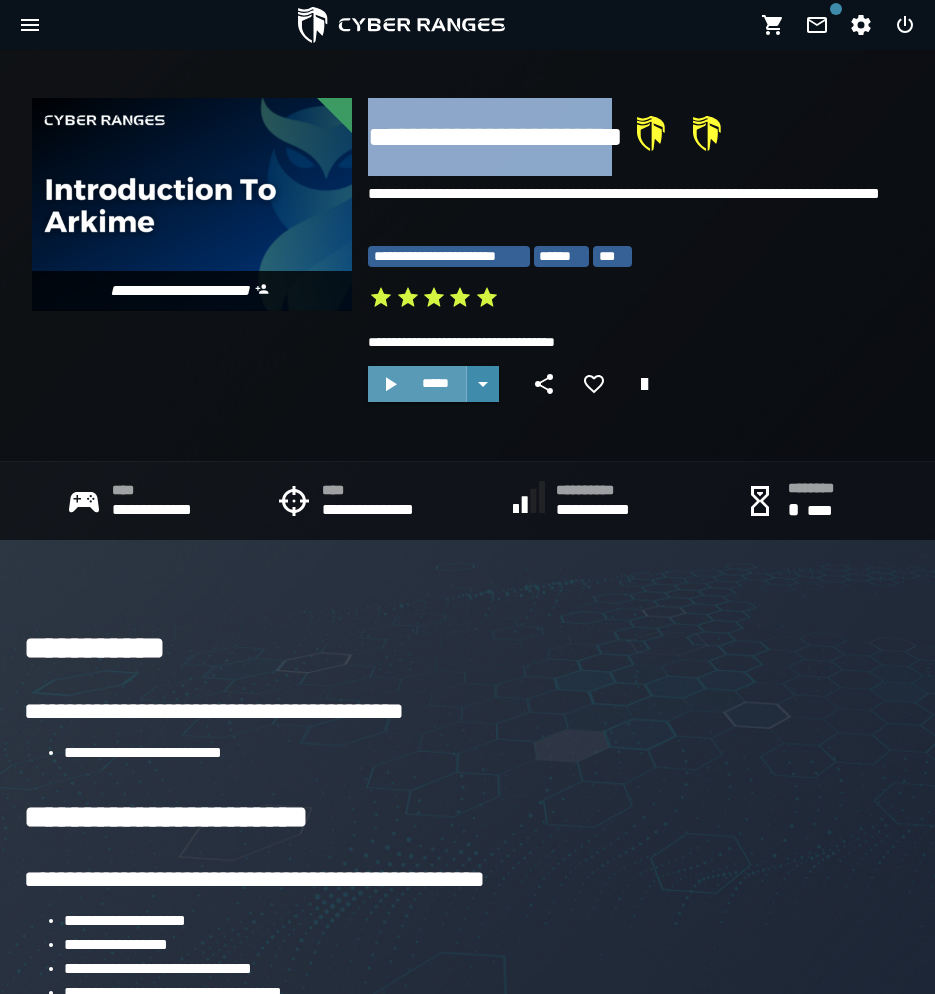 click on "*****" at bounding box center (435, 383) 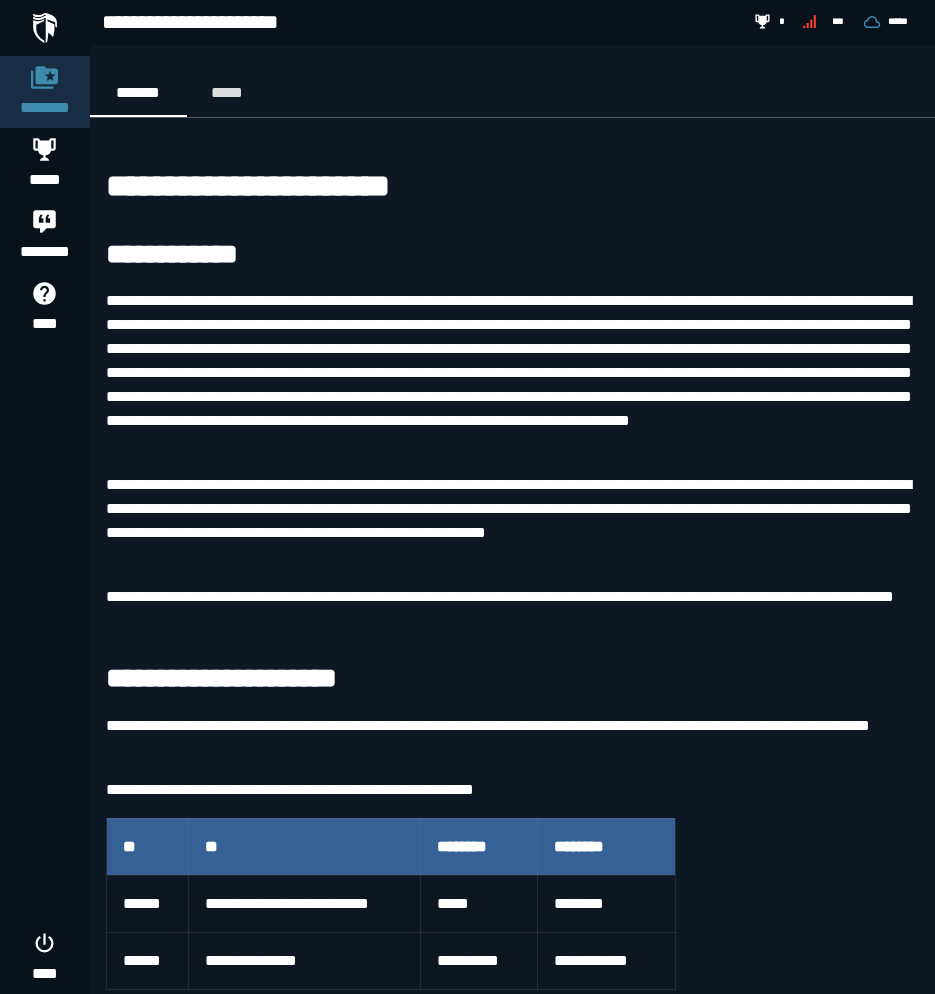 scroll, scrollTop: 4137, scrollLeft: 0, axis: vertical 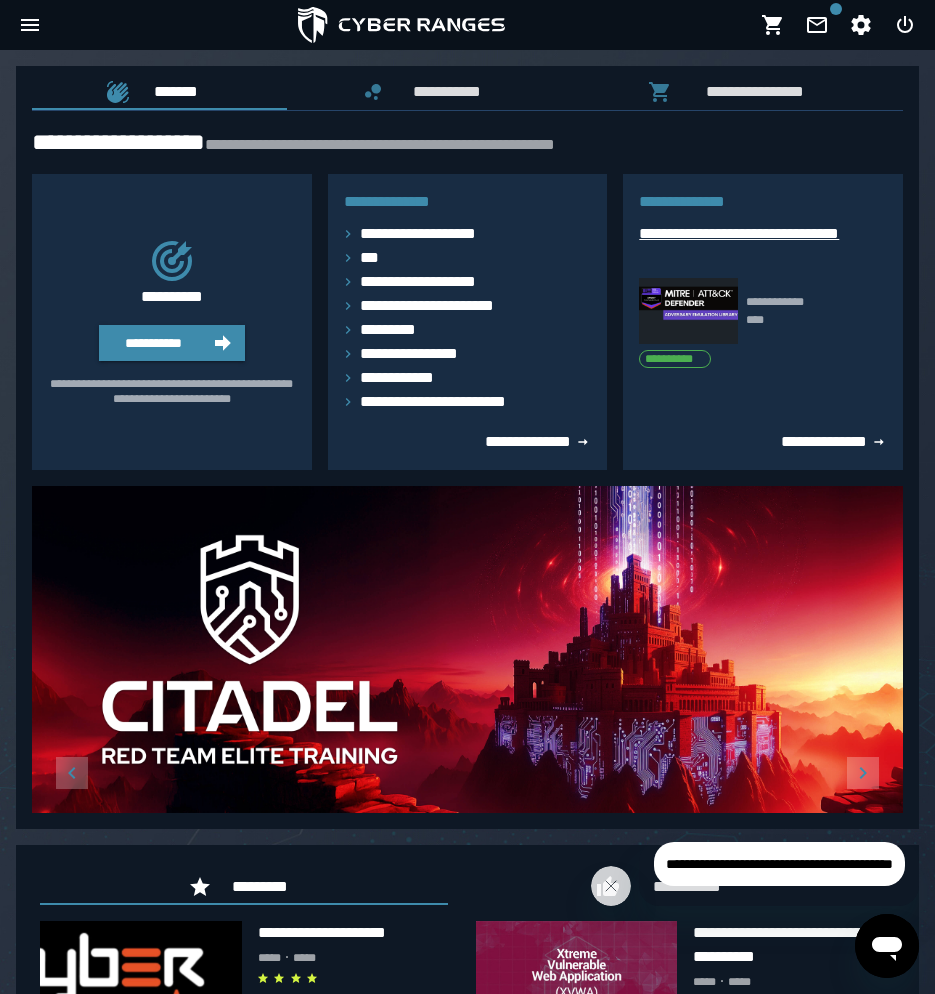 click on "**********" at bounding box center (763, 246) 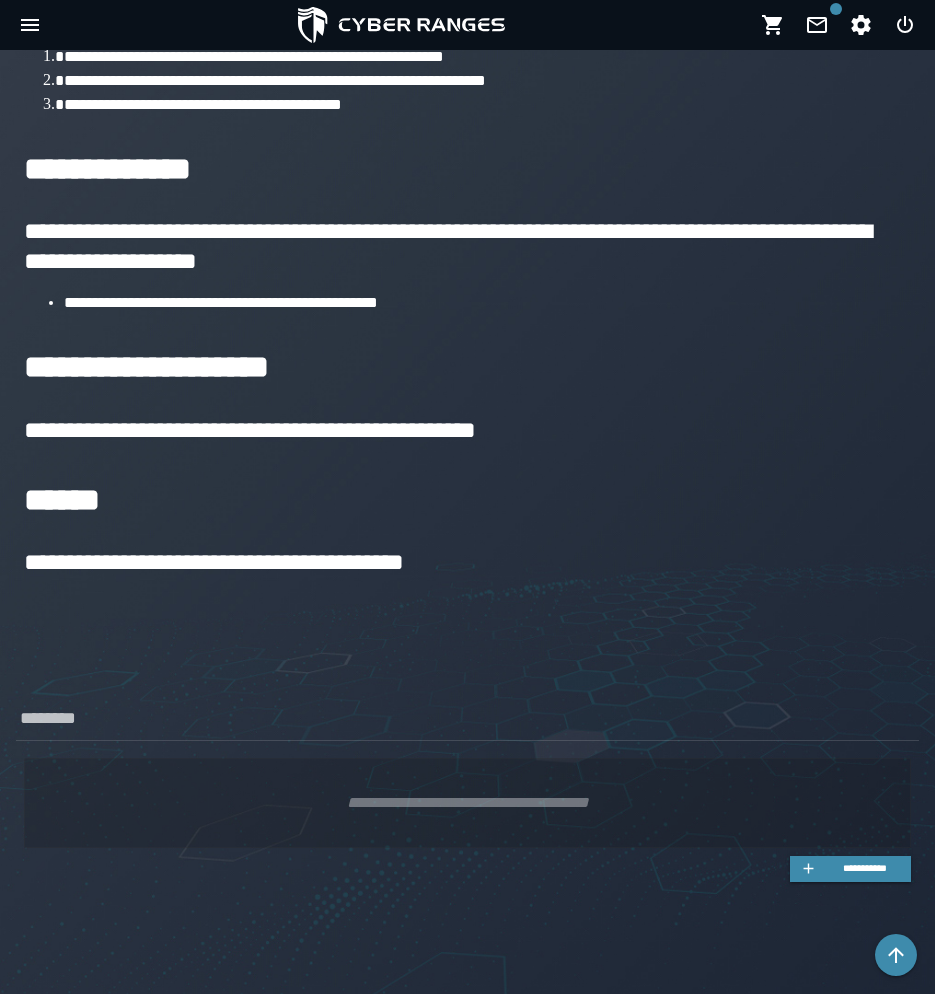 scroll, scrollTop: 0, scrollLeft: 0, axis: both 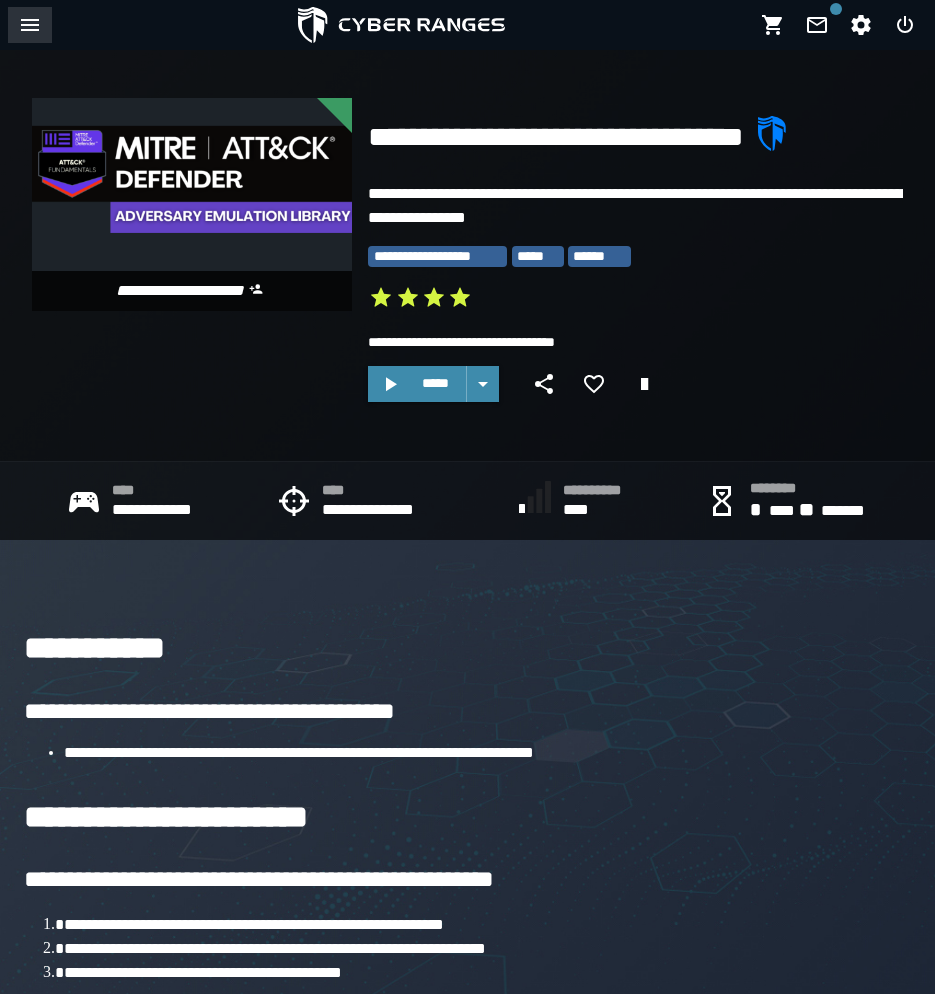 click 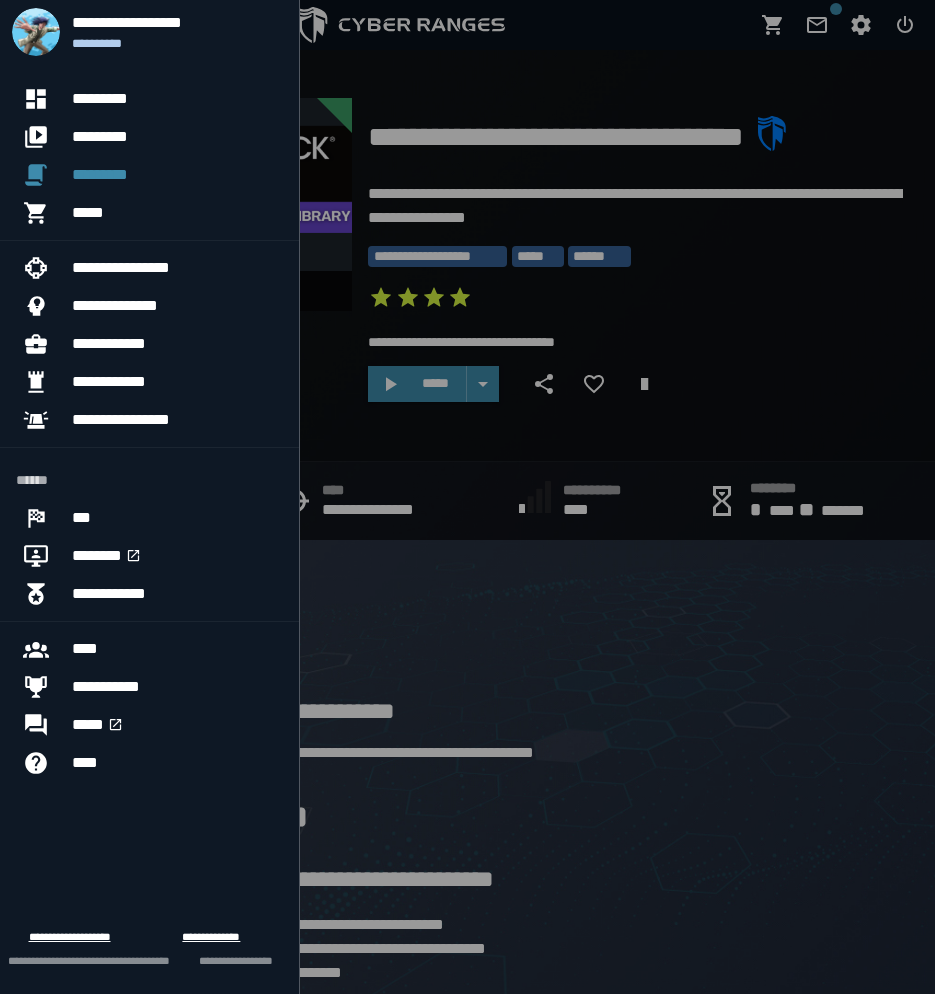 click at bounding box center [467, 497] 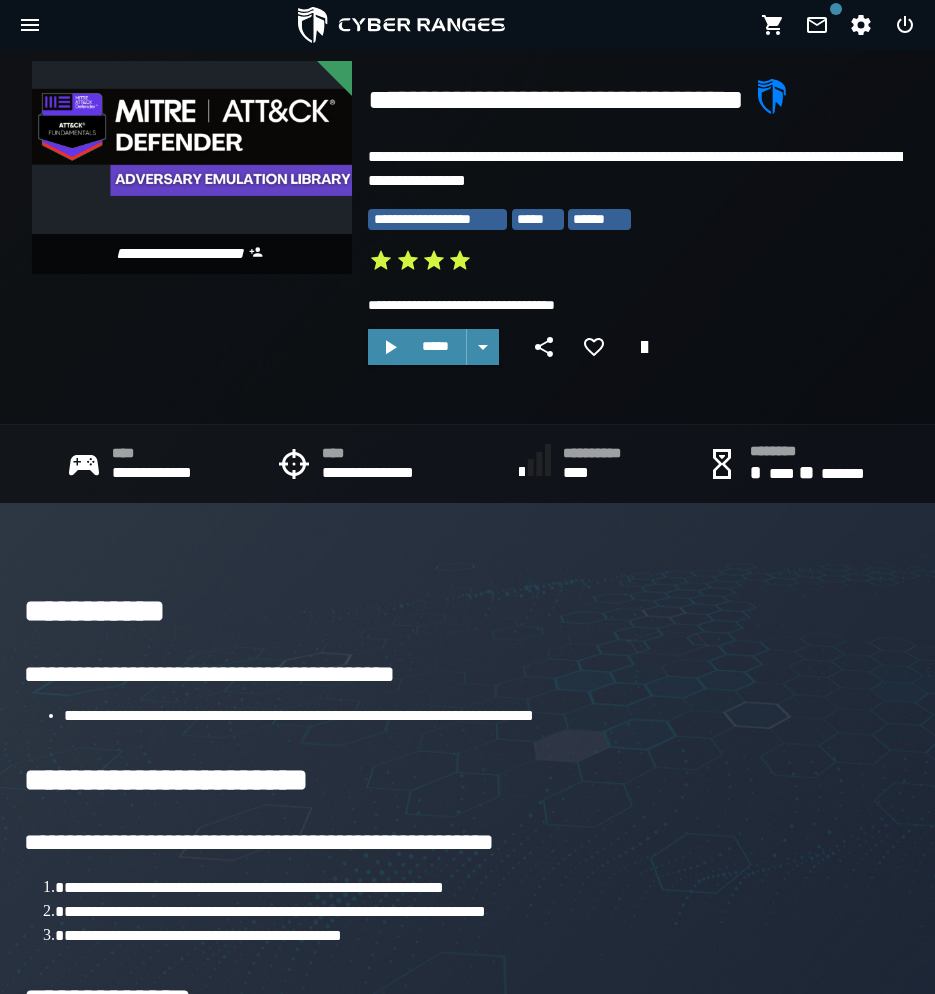 scroll, scrollTop: 38, scrollLeft: 0, axis: vertical 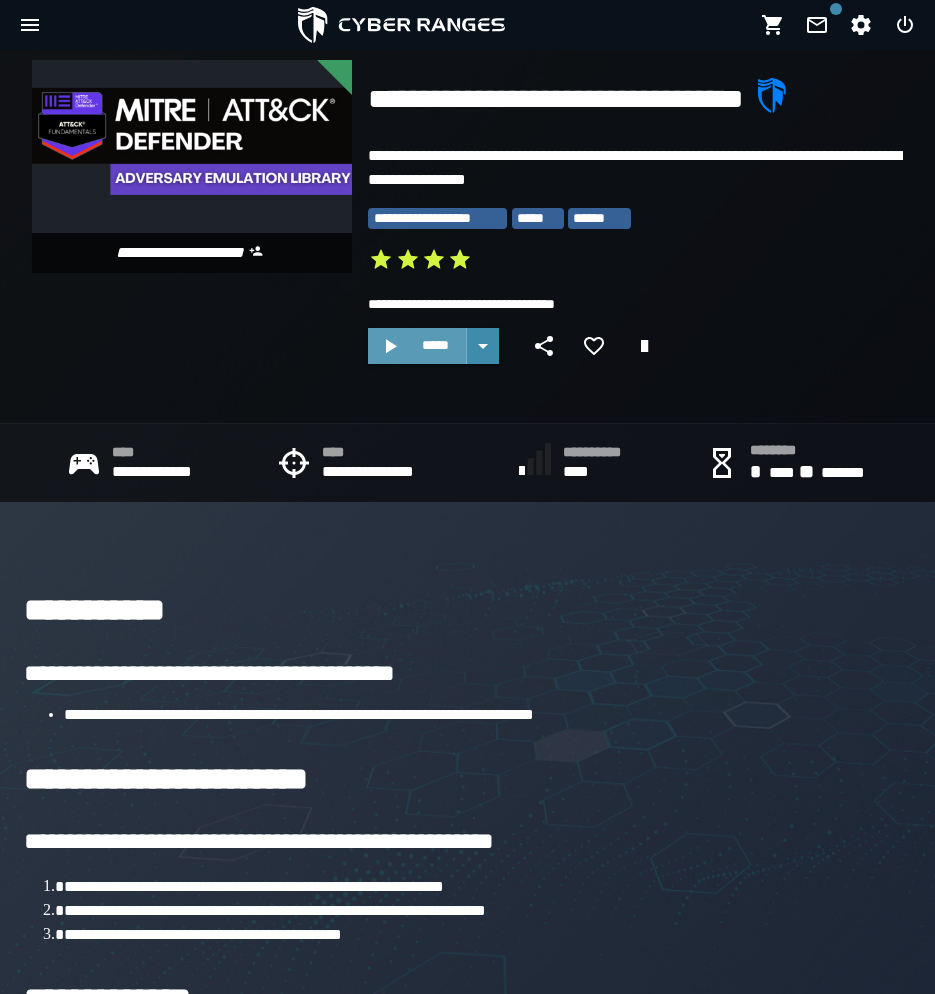click on "*****" at bounding box center (435, 345) 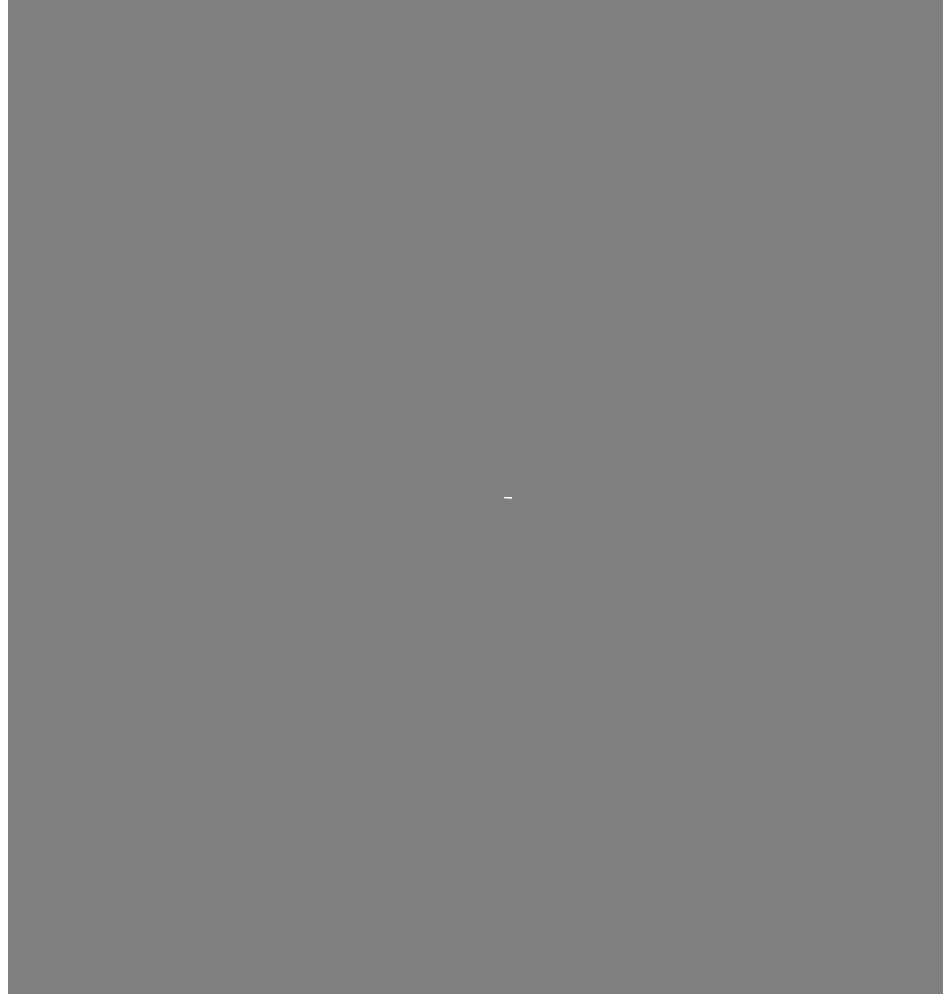 scroll, scrollTop: 0, scrollLeft: 0, axis: both 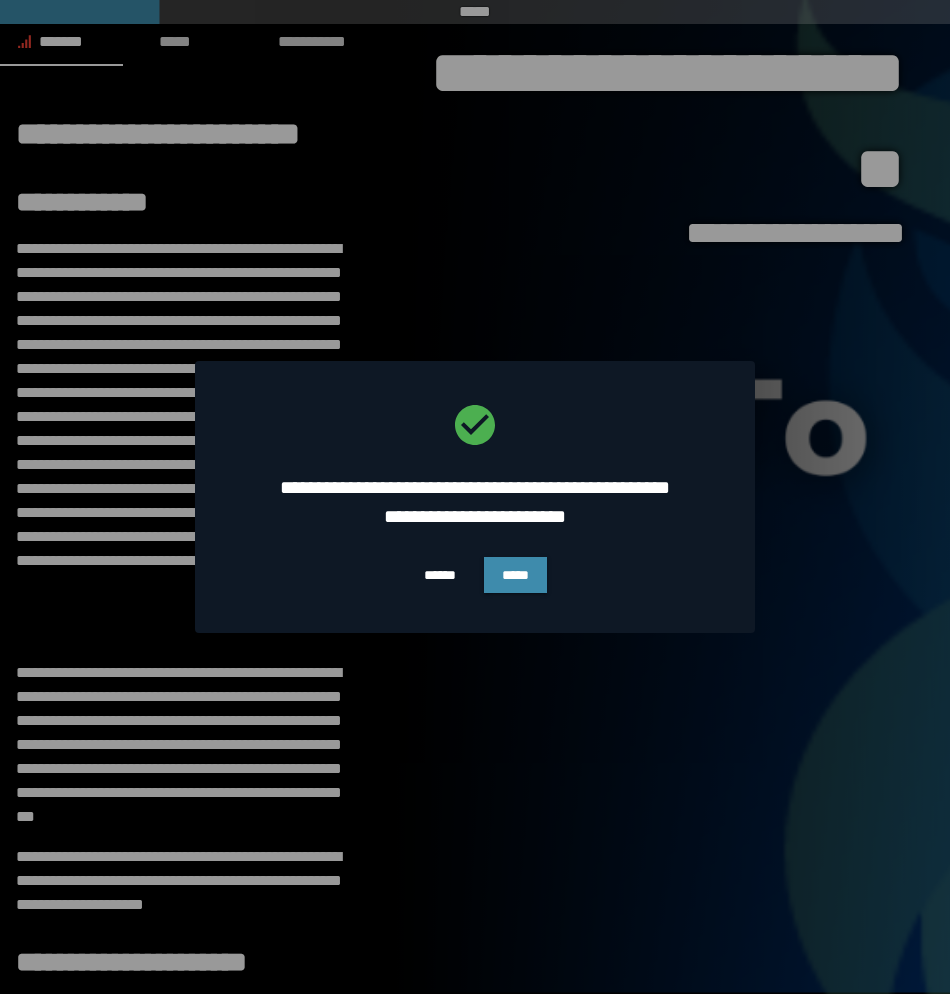 click on "**********" 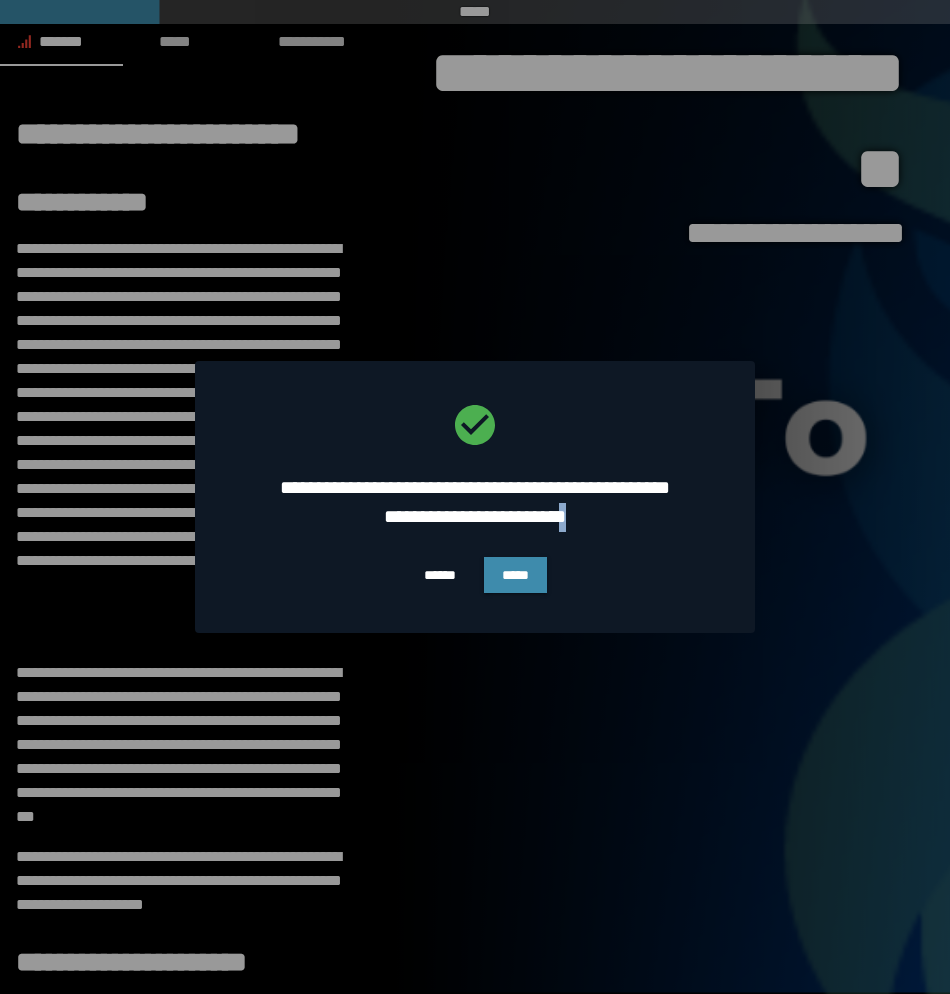 click on "**********" 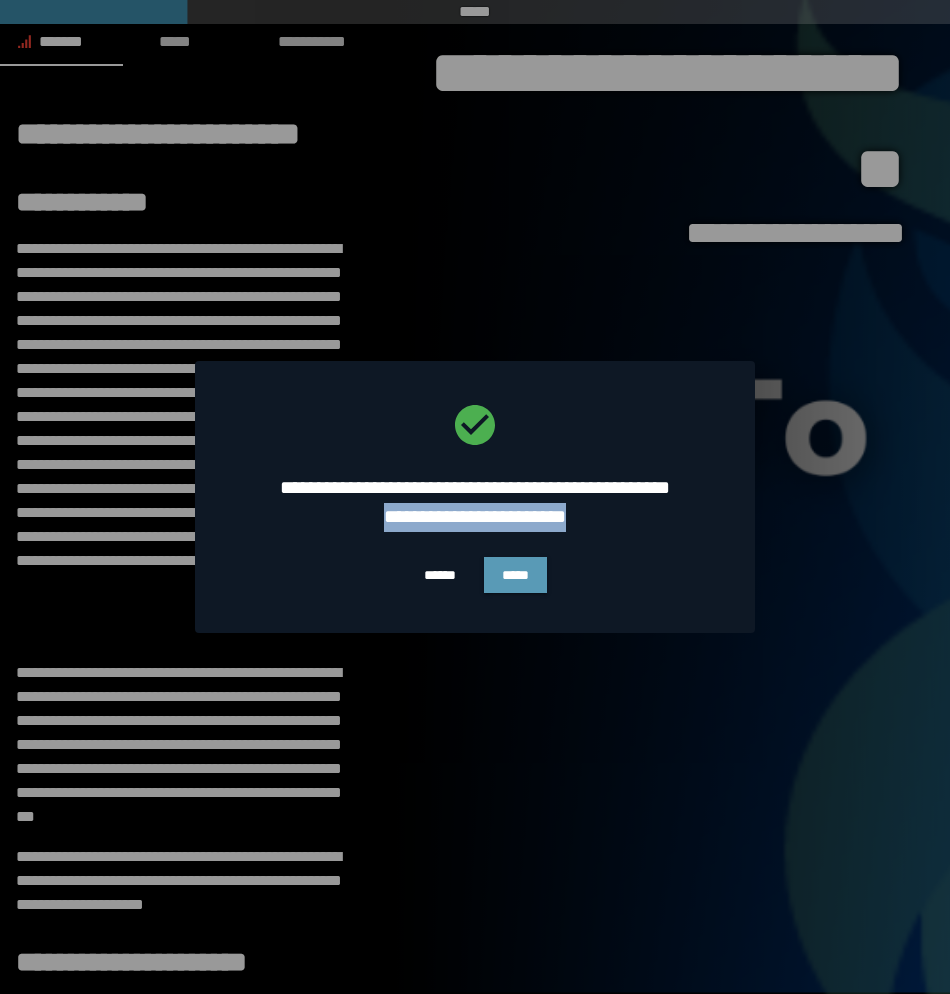 drag, startPoint x: 510, startPoint y: 601, endPoint x: 499, endPoint y: 581, distance: 22.825424 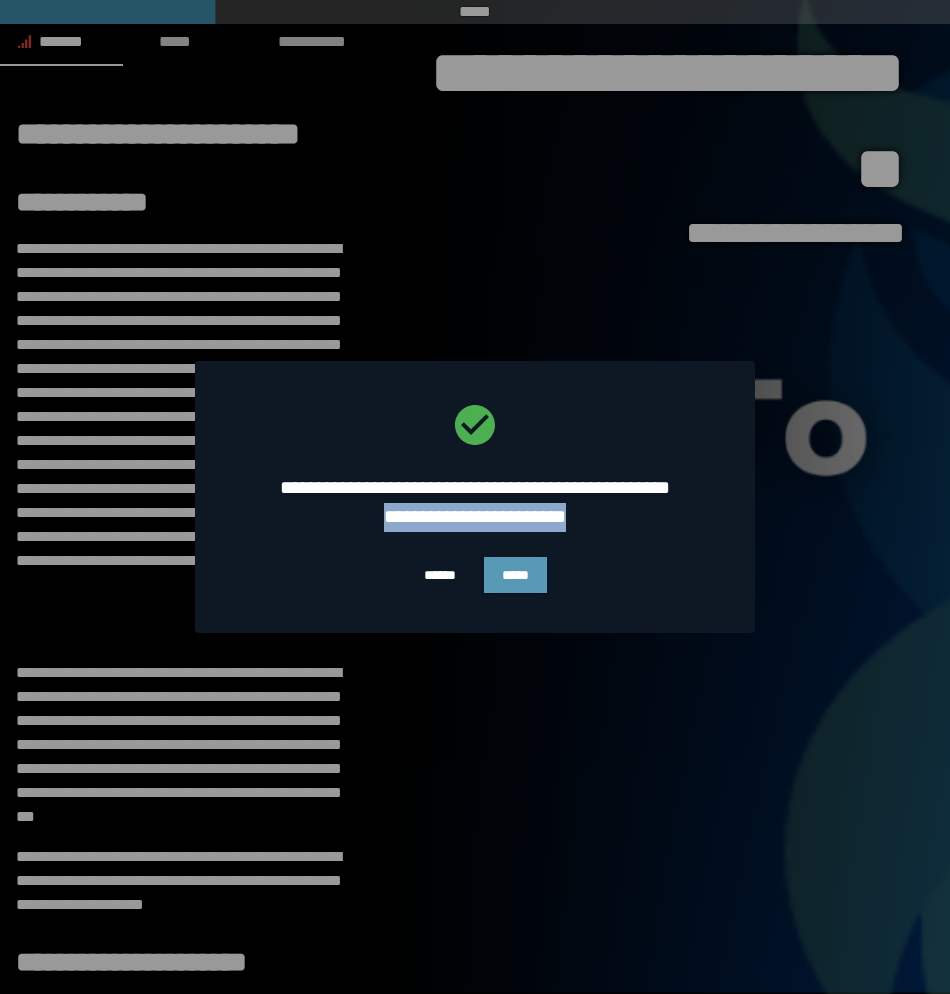 click on "*****" at bounding box center [515, 575] 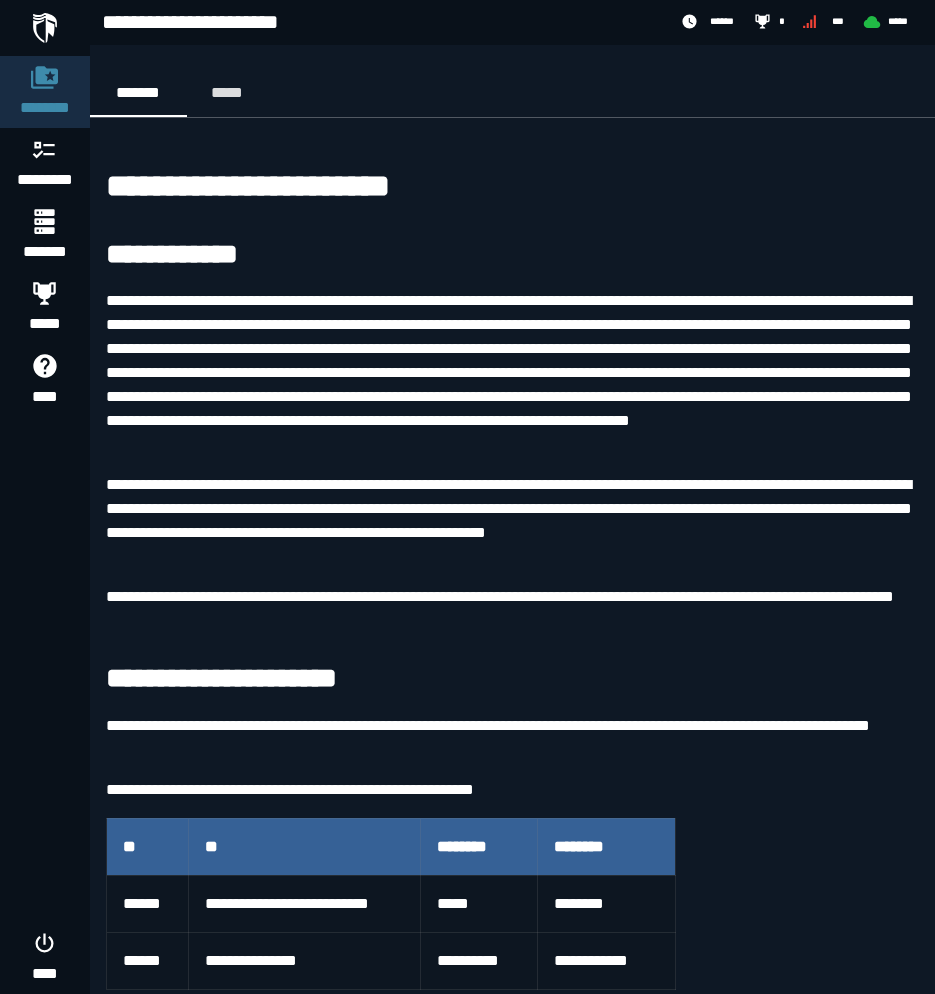 click on "**********" at bounding box center (512, 4557) 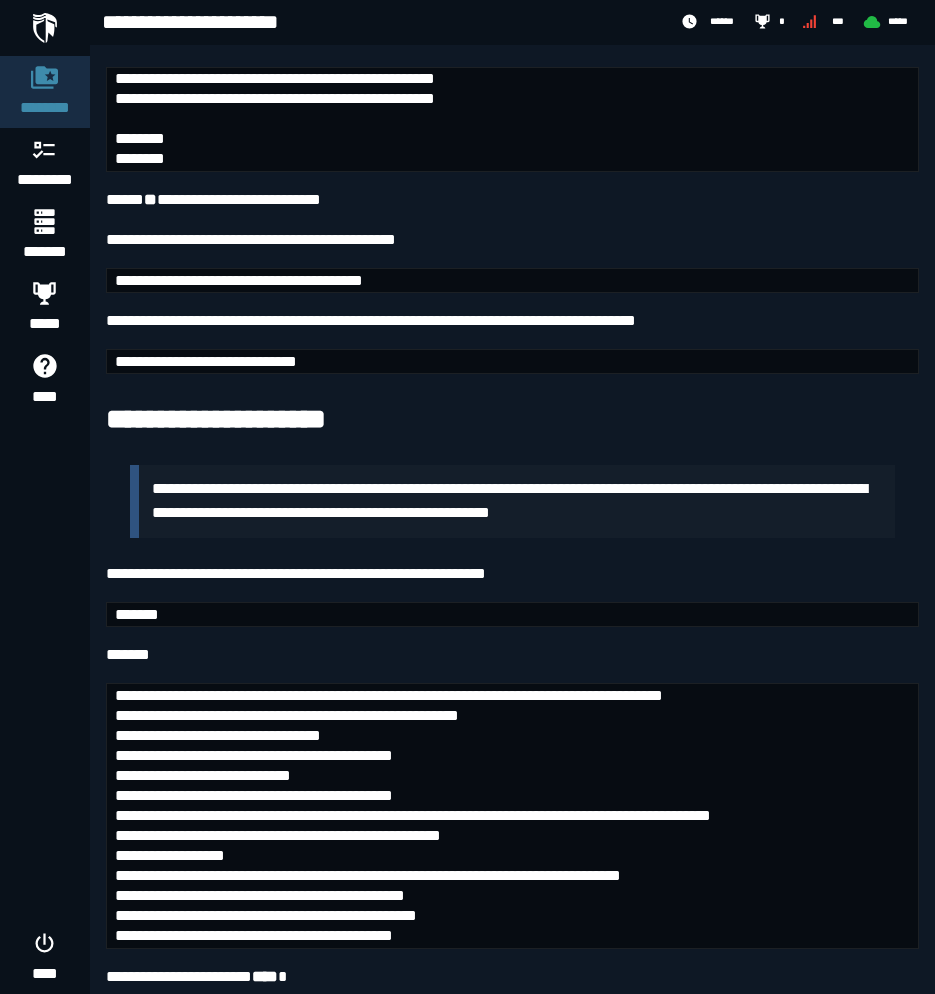 scroll, scrollTop: 3218, scrollLeft: 0, axis: vertical 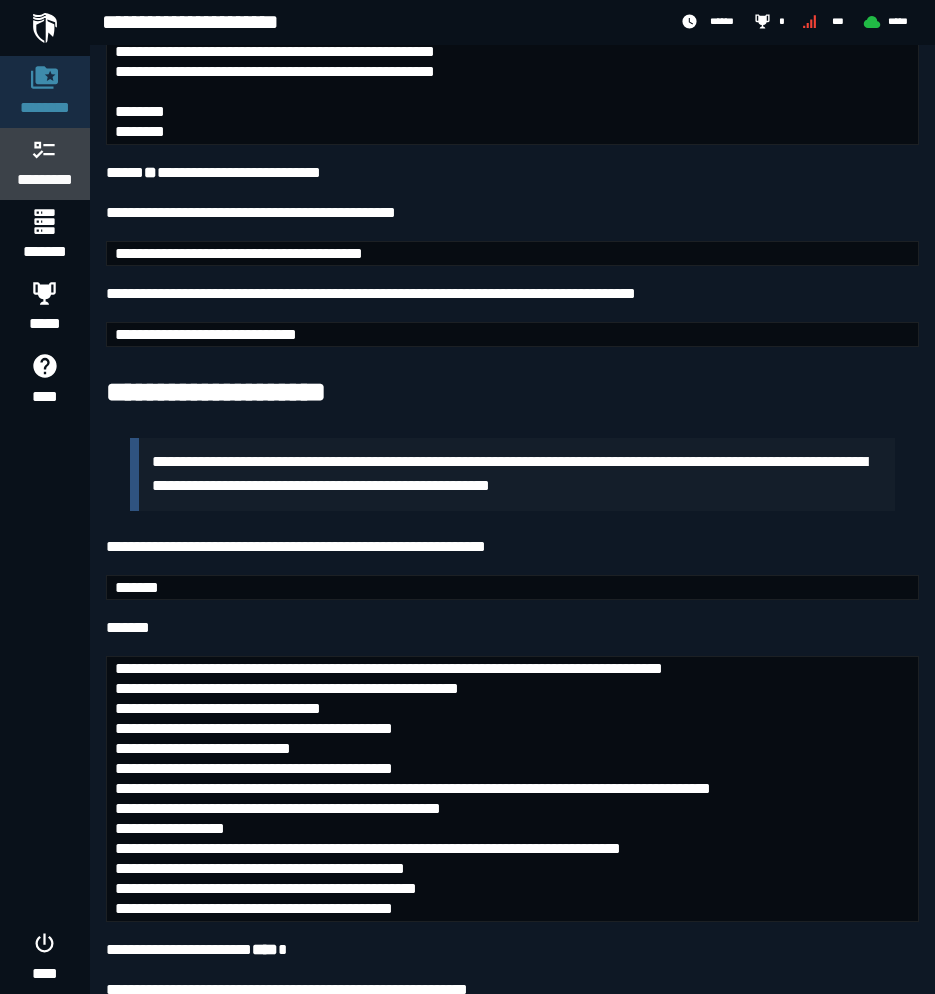 click 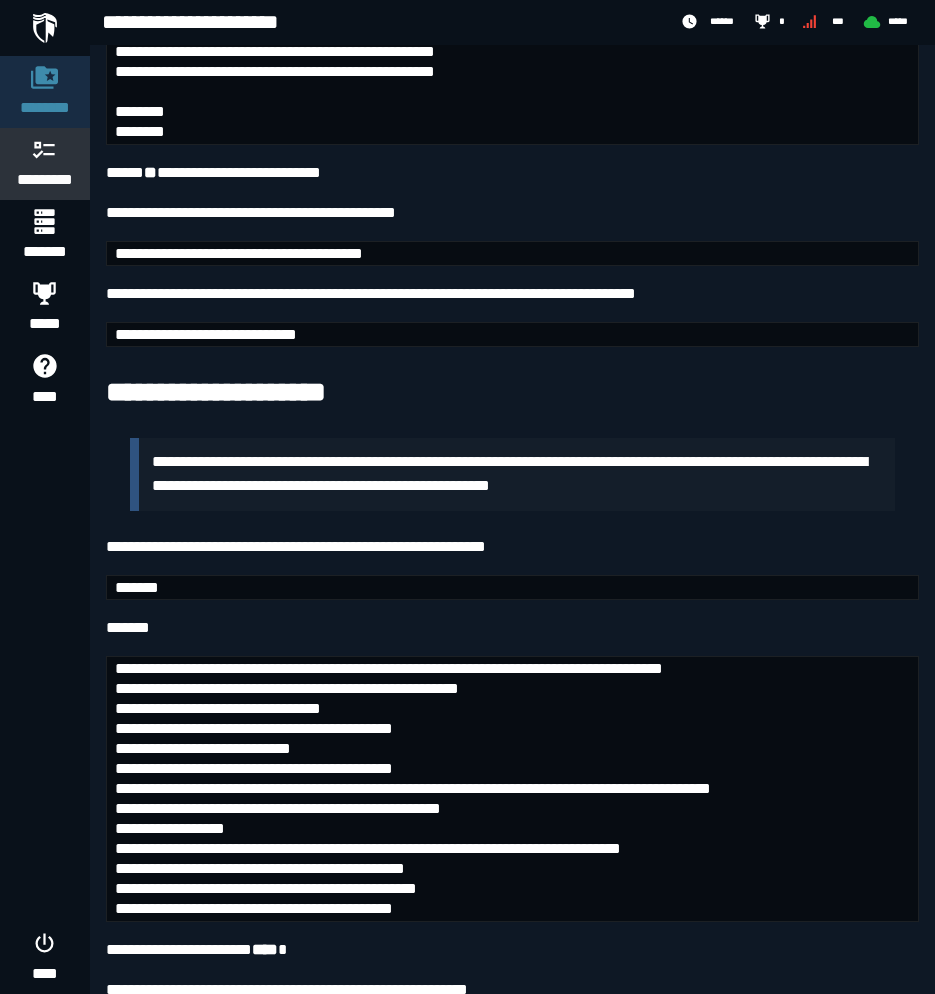 scroll, scrollTop: 0, scrollLeft: 0, axis: both 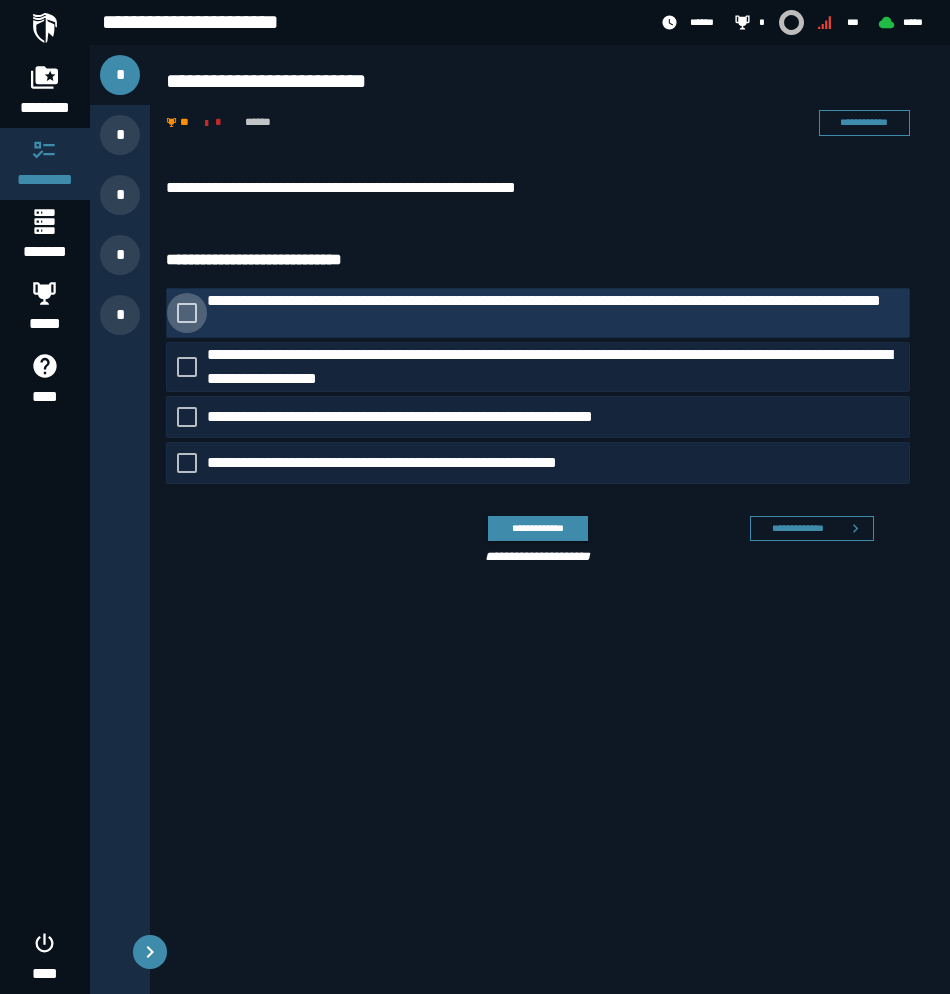 click on "**********" at bounding box center (558, 313) 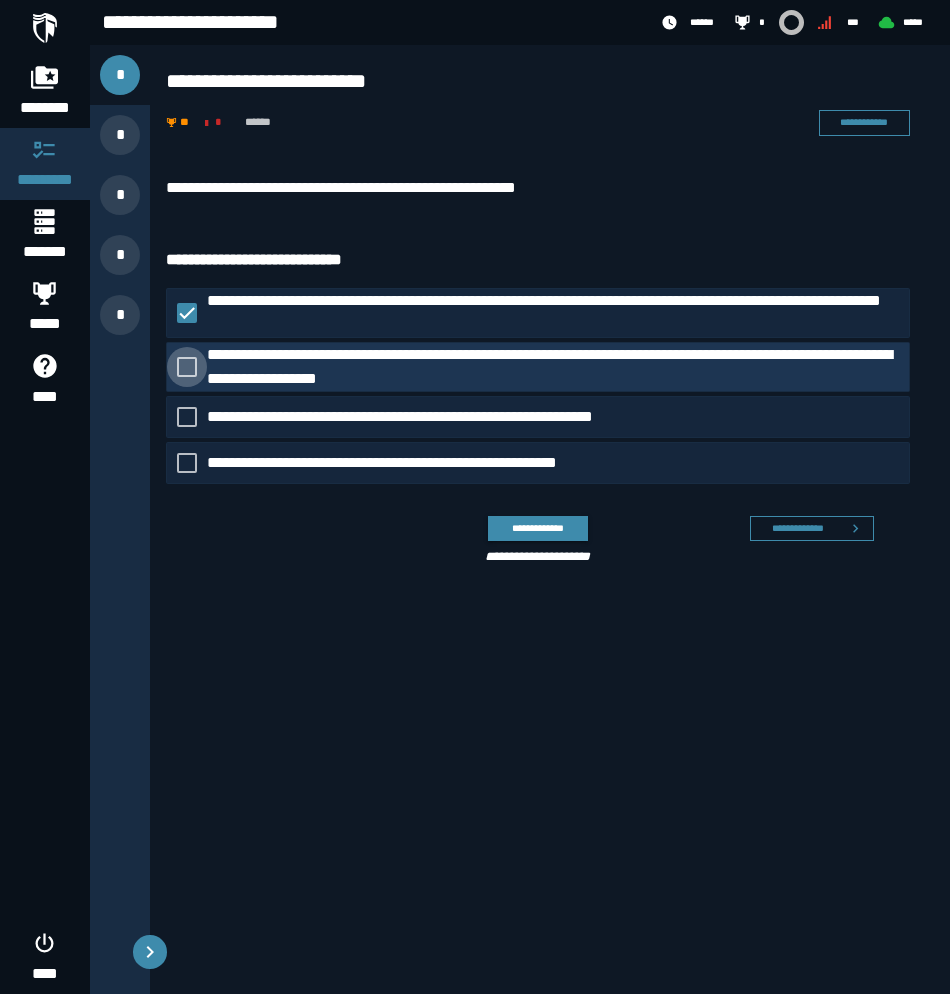 click on "**********" at bounding box center [558, 367] 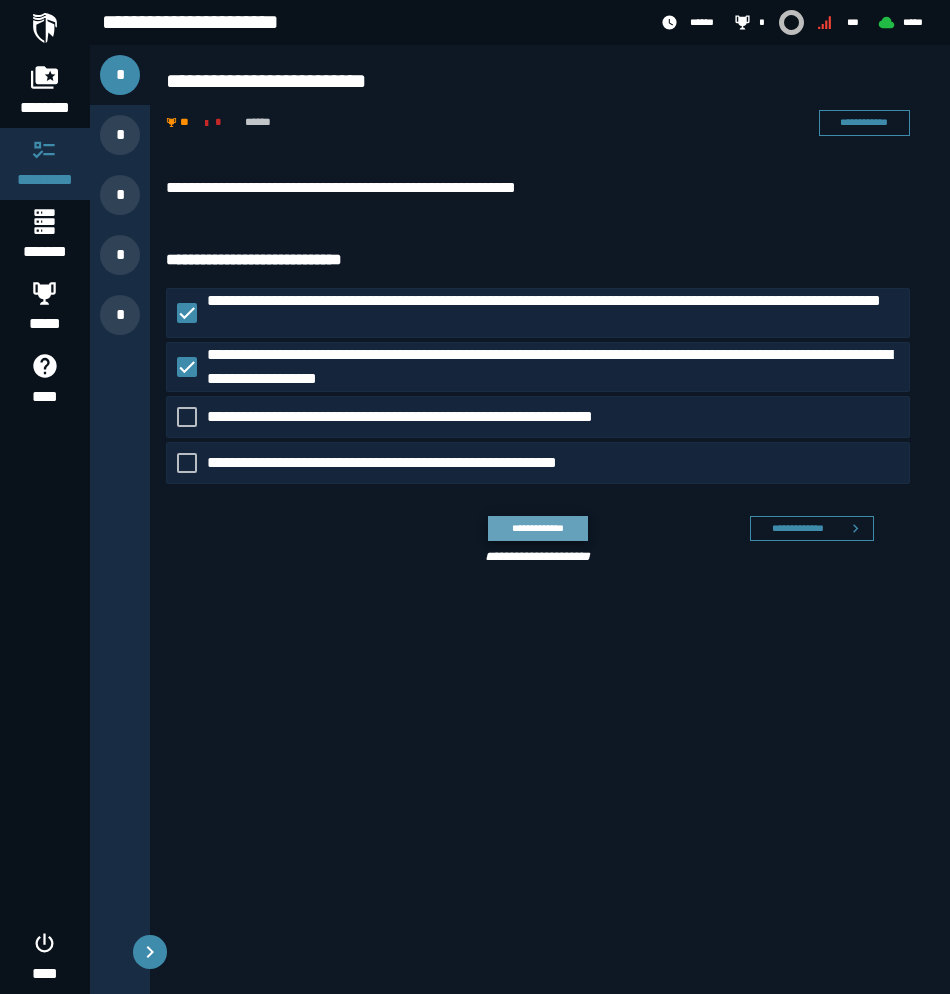 click on "**********" at bounding box center [537, 528] 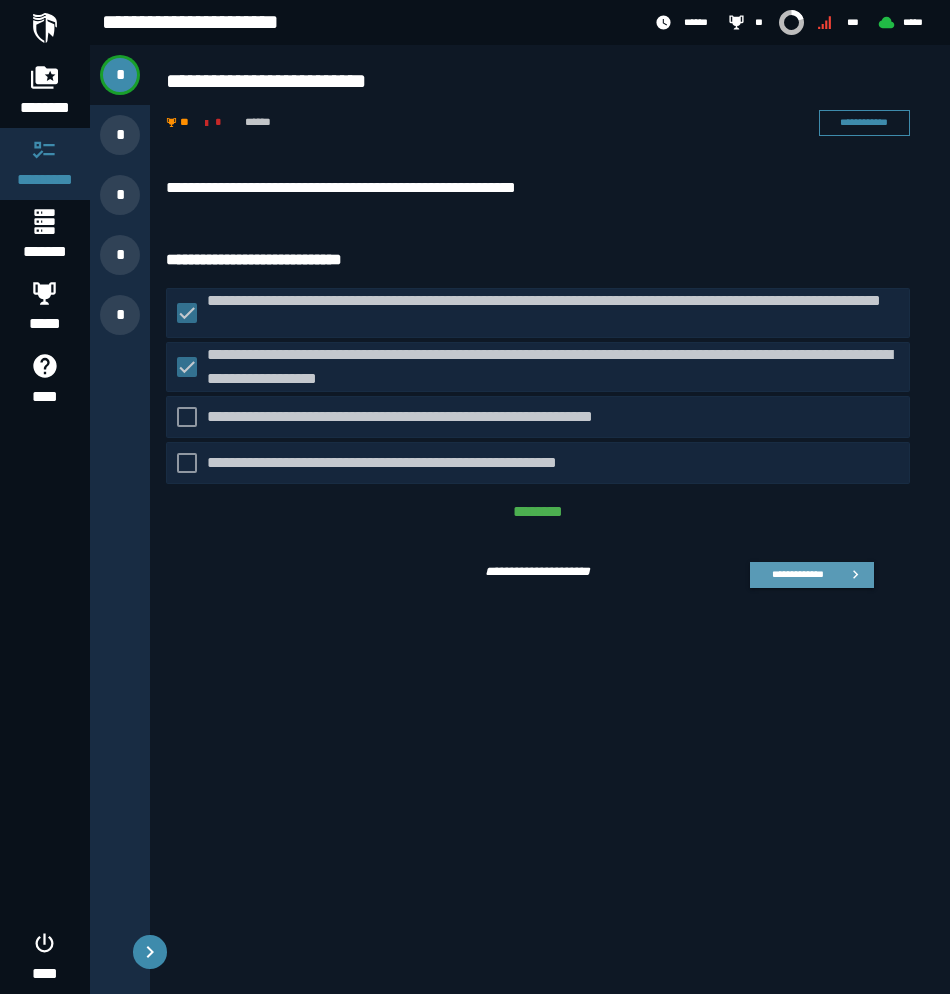 click on "**********" at bounding box center [797, 574] 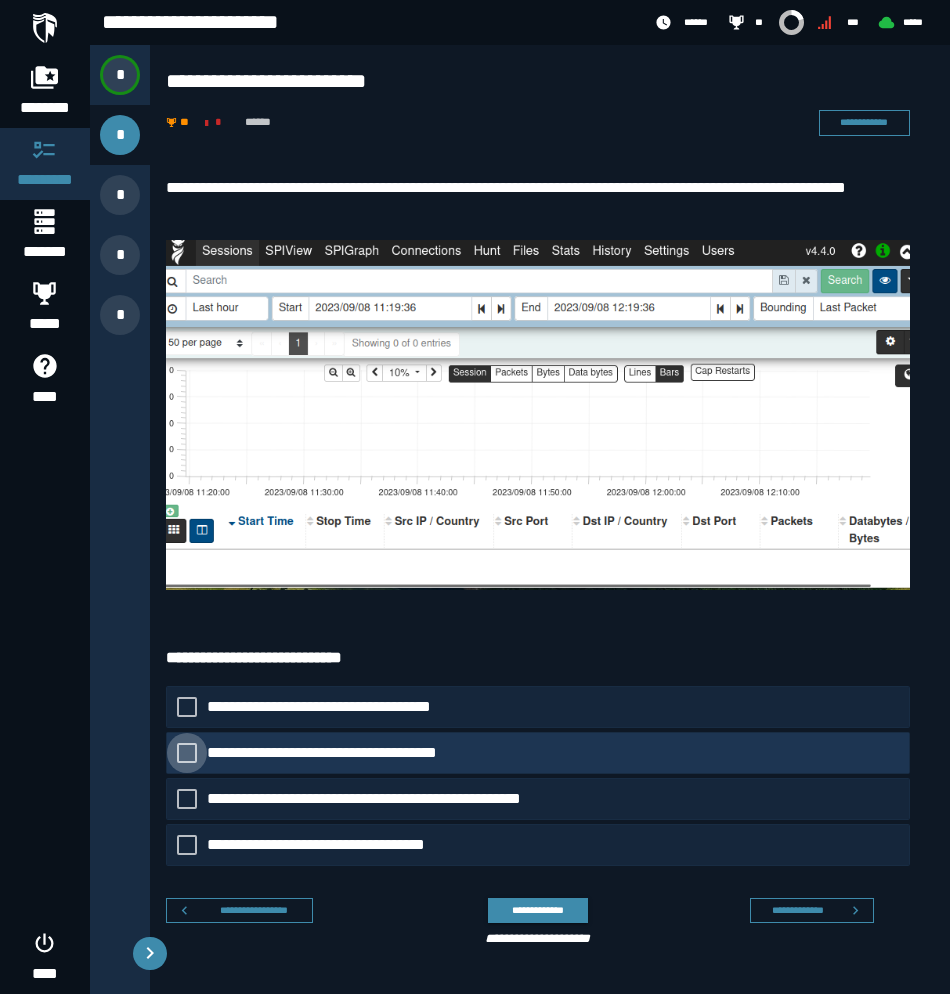 click on "**********" at bounding box center [341, 753] 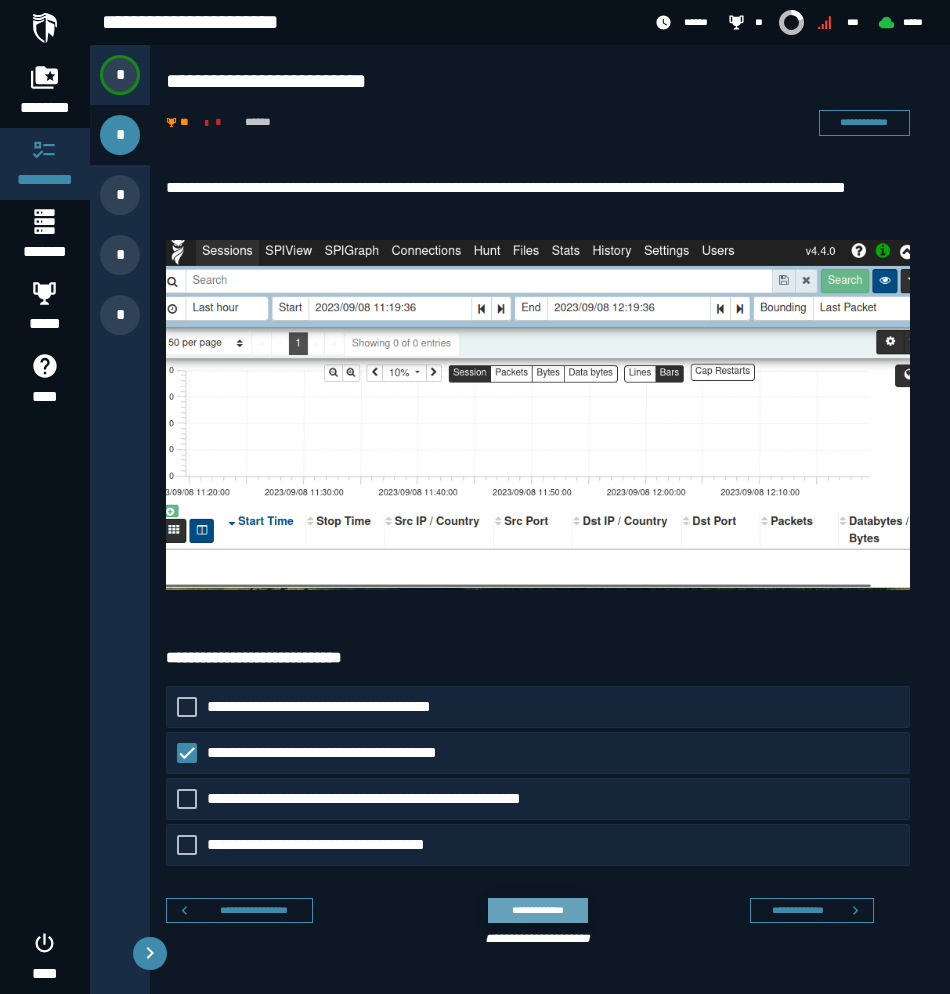 click on "**********" at bounding box center (537, 910) 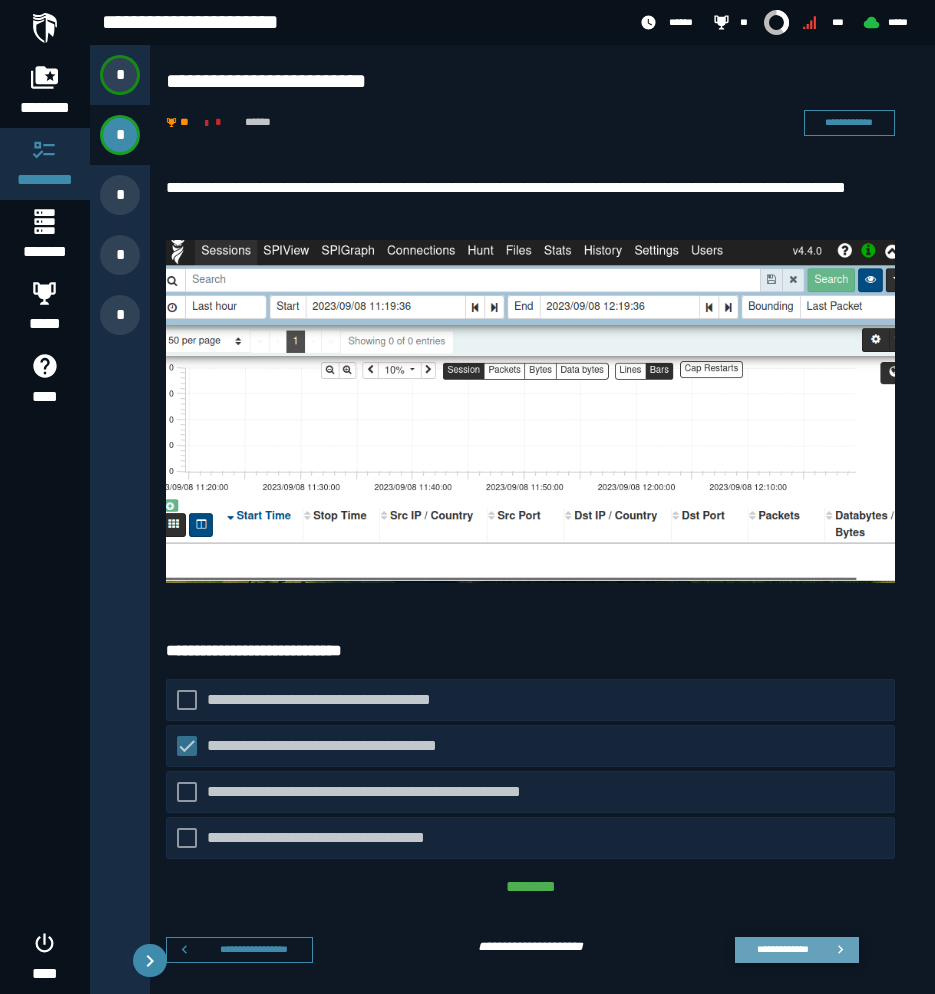 click on "**********" at bounding box center [782, 949] 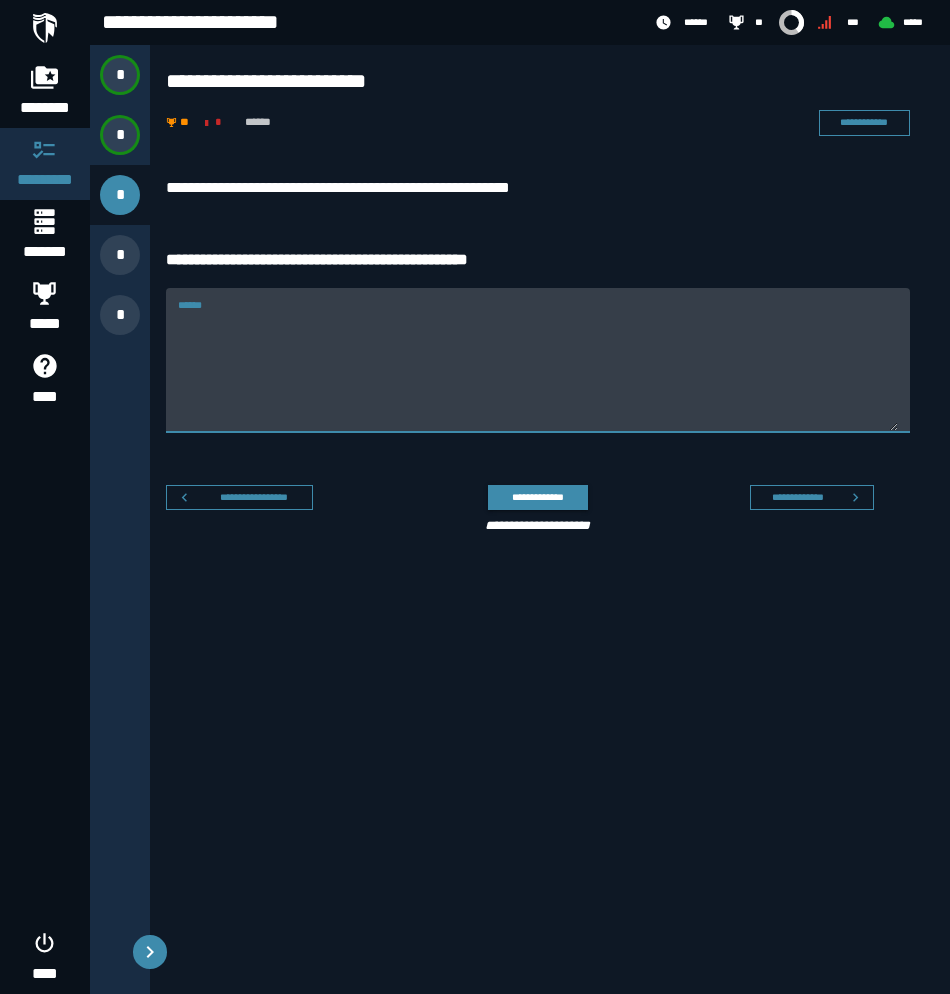 click on "******" at bounding box center (538, 372) 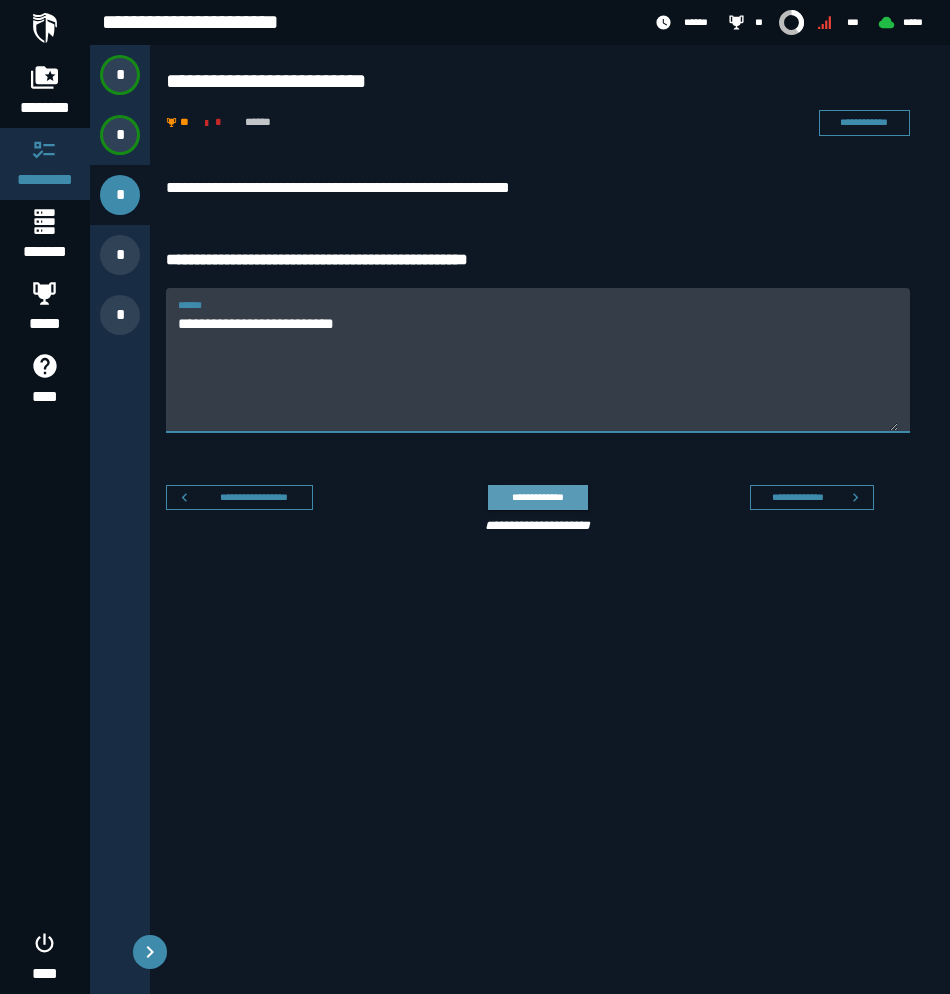 type on "**********" 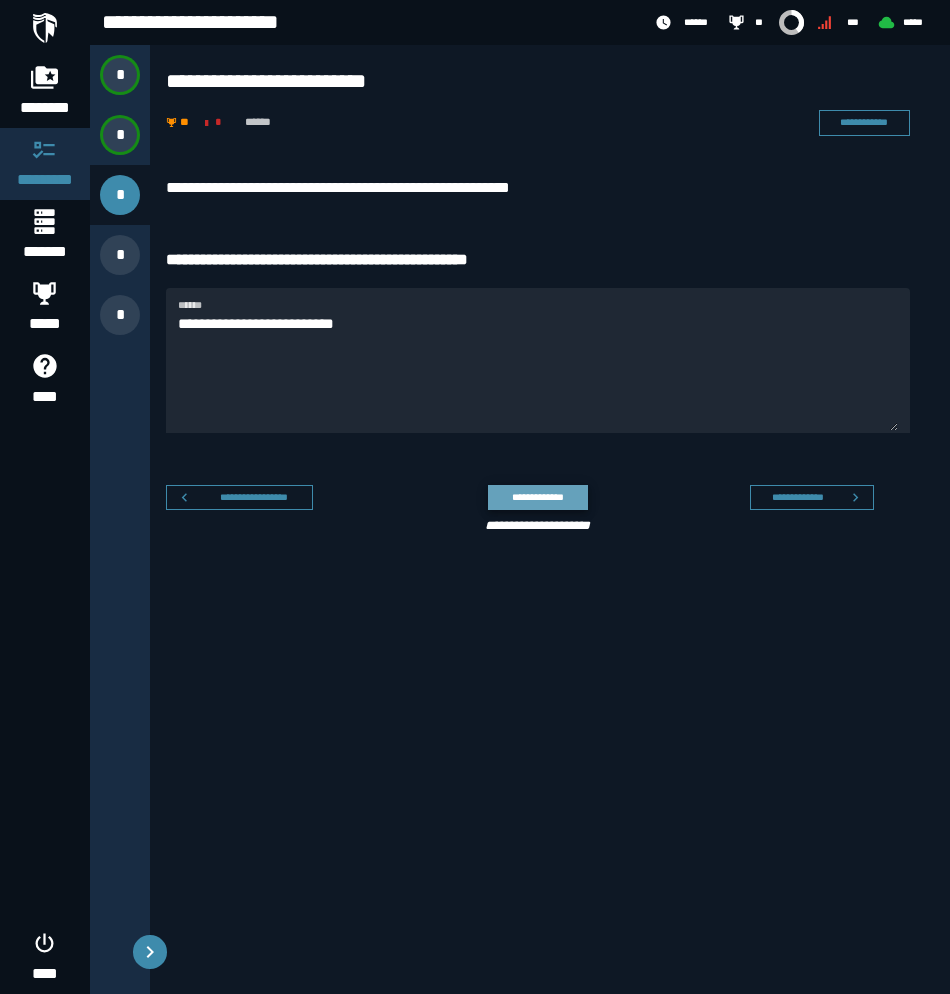 click on "**********" at bounding box center (537, 497) 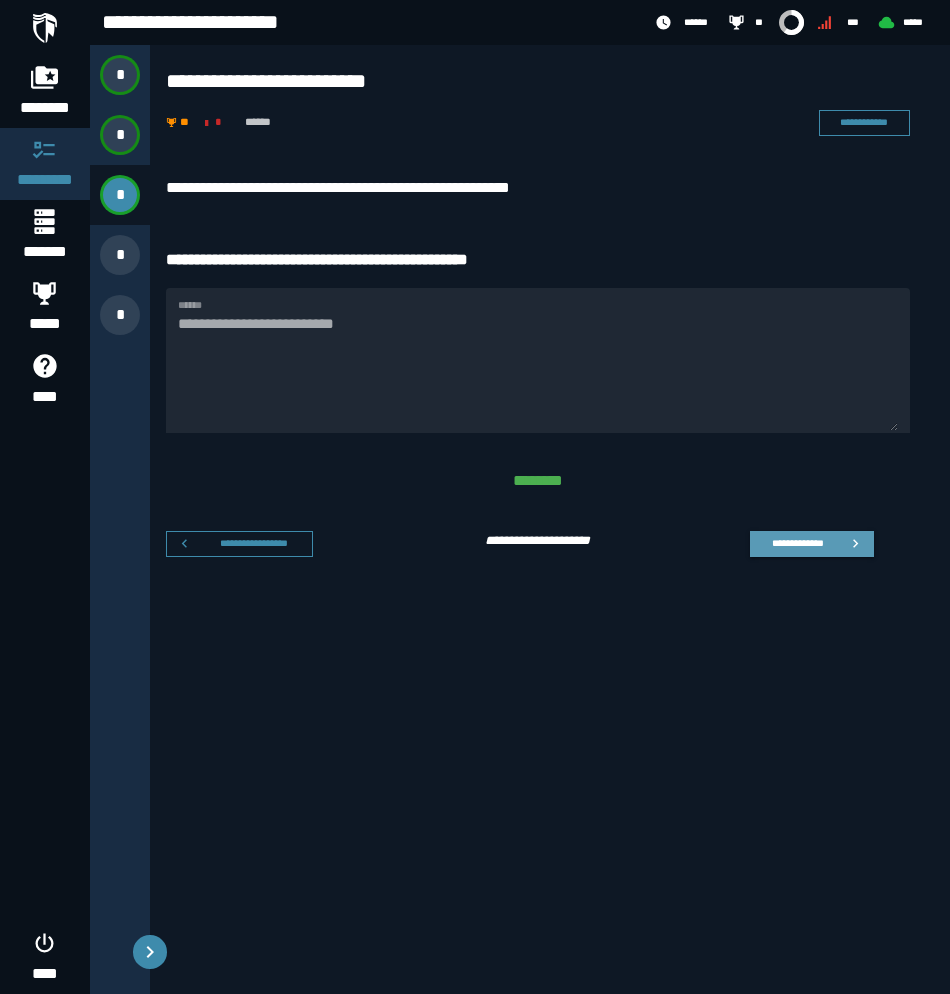 drag, startPoint x: 768, startPoint y: 529, endPoint x: 786, endPoint y: 541, distance: 21.633308 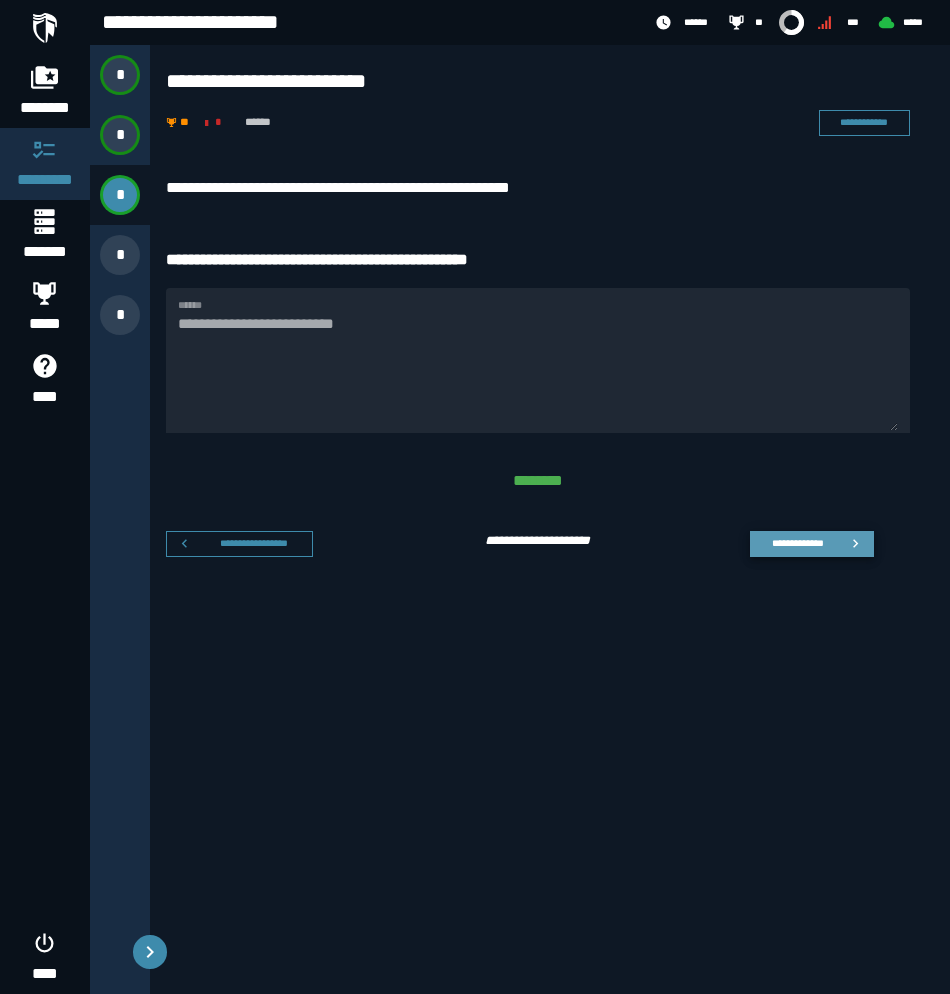 click on "**********" at bounding box center [797, 543] 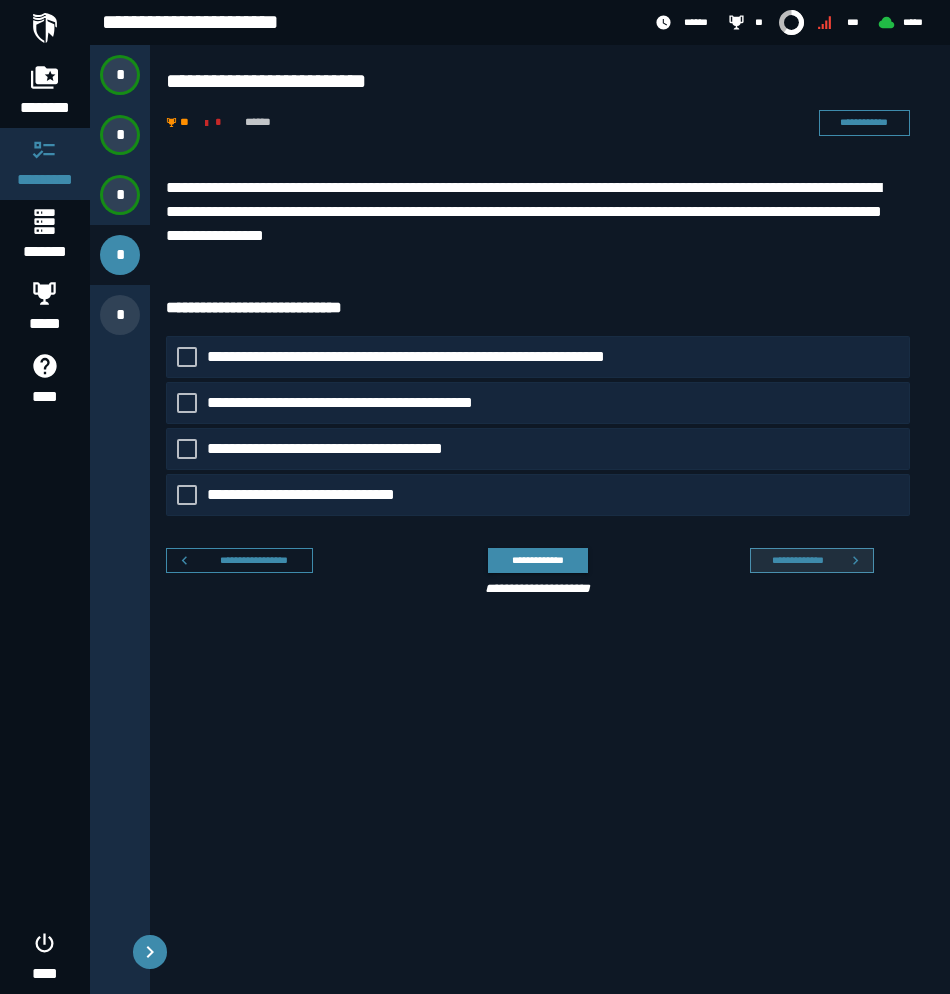 click on "**********" at bounding box center [797, 560] 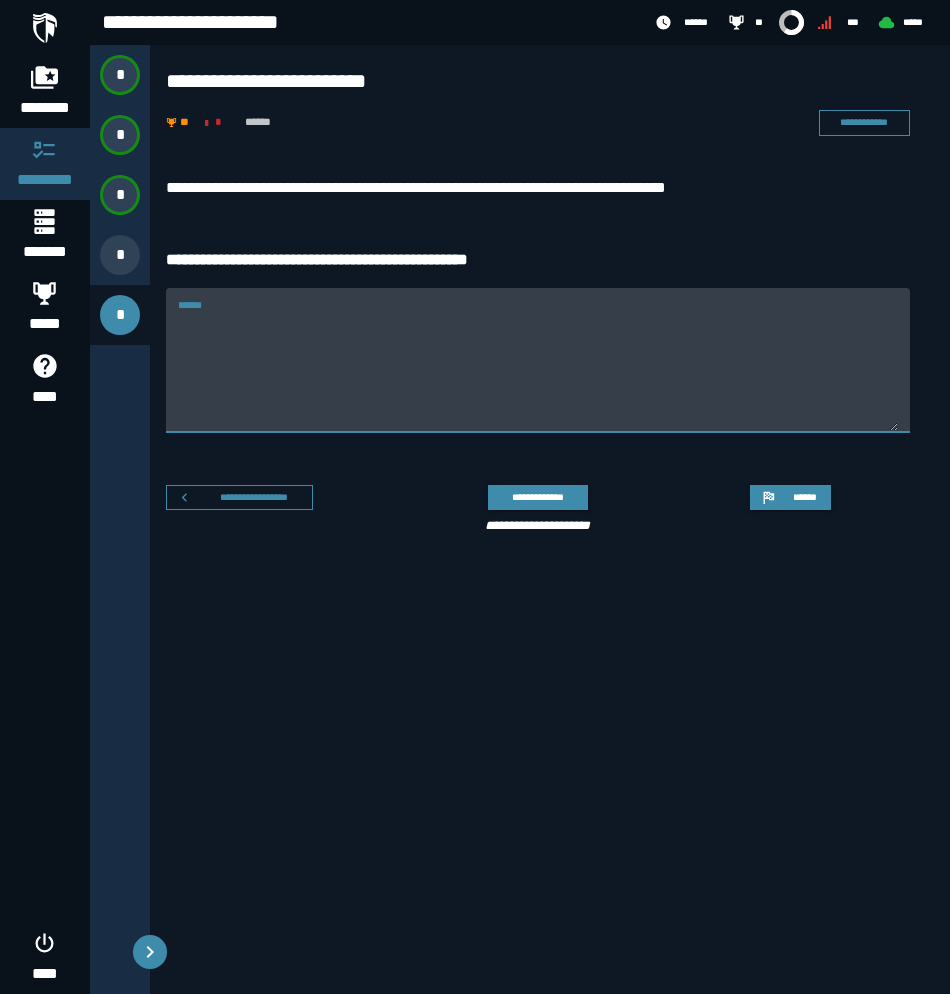 click on "******" at bounding box center [538, 372] 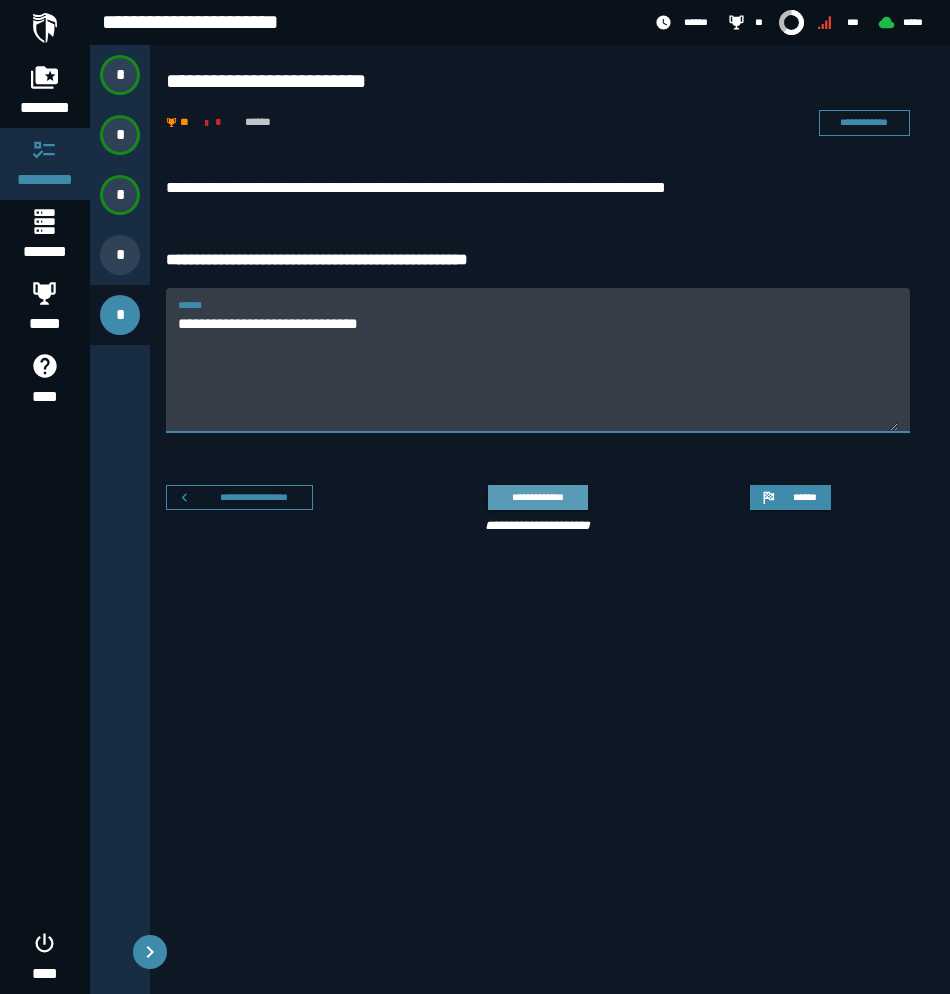 type on "**********" 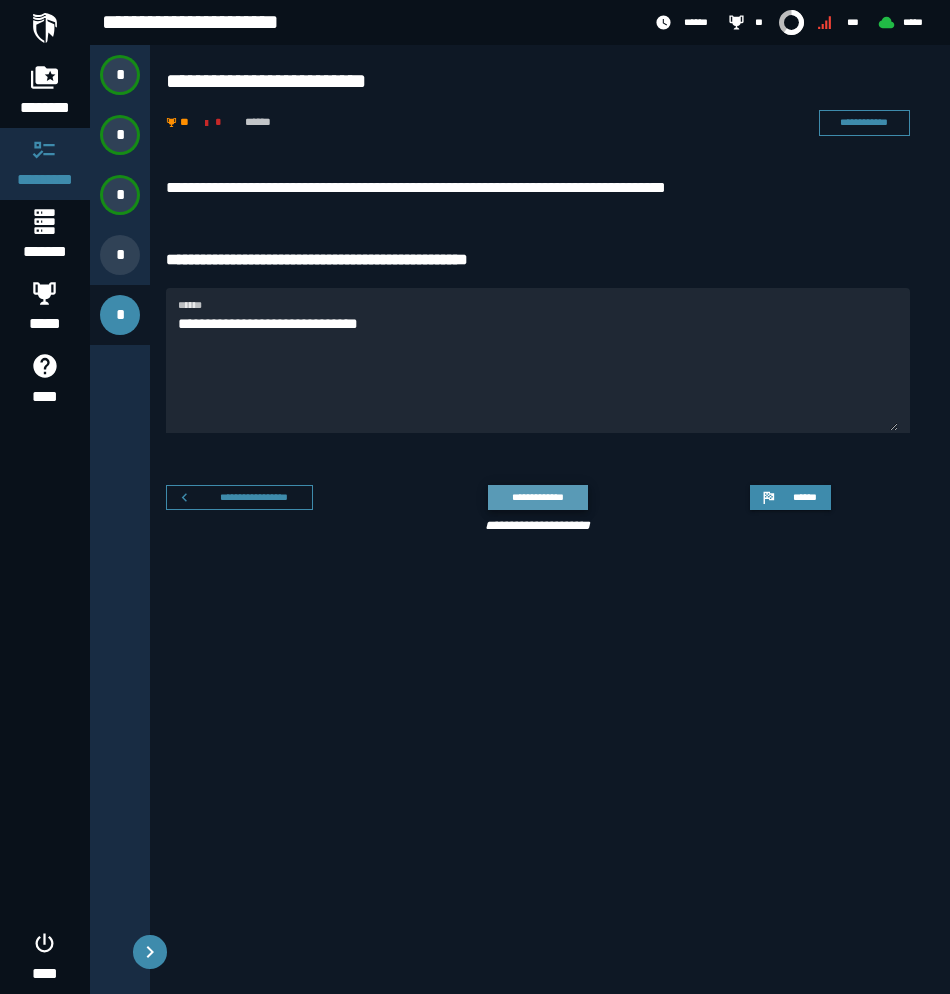 click on "**********" at bounding box center [537, 497] 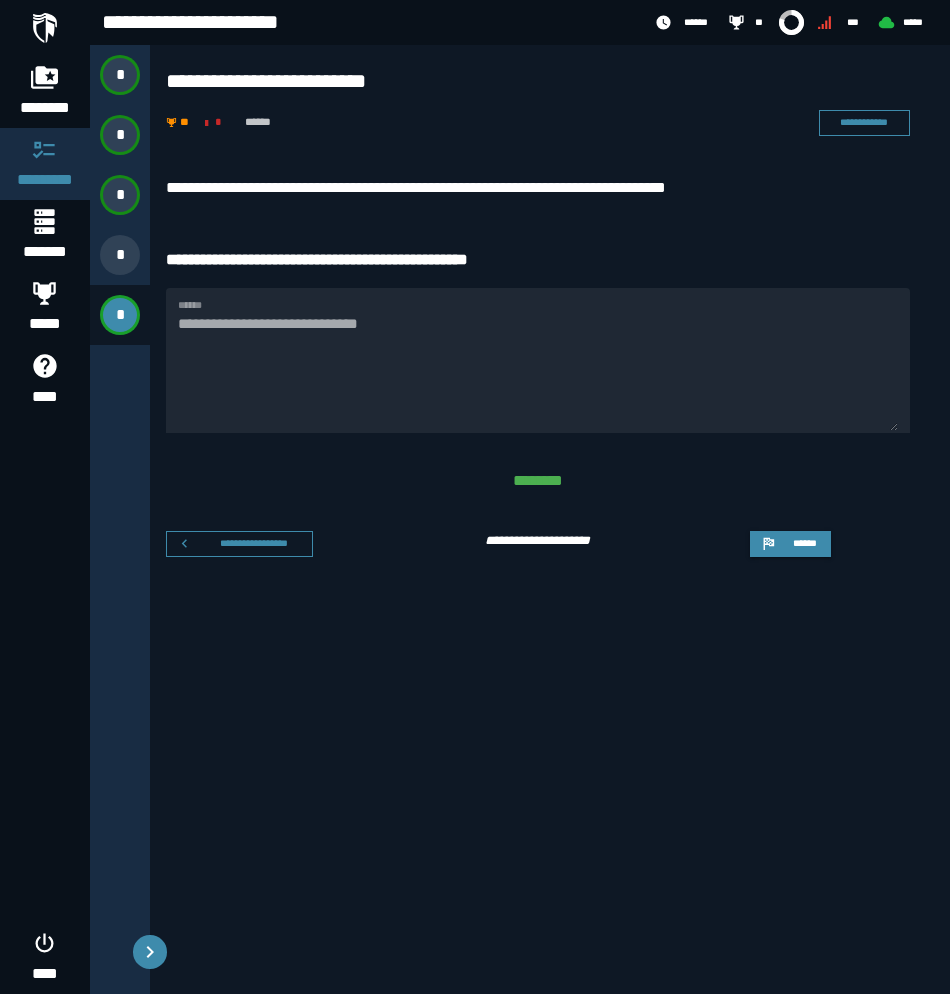 click on "**********" at bounding box center (538, 402) 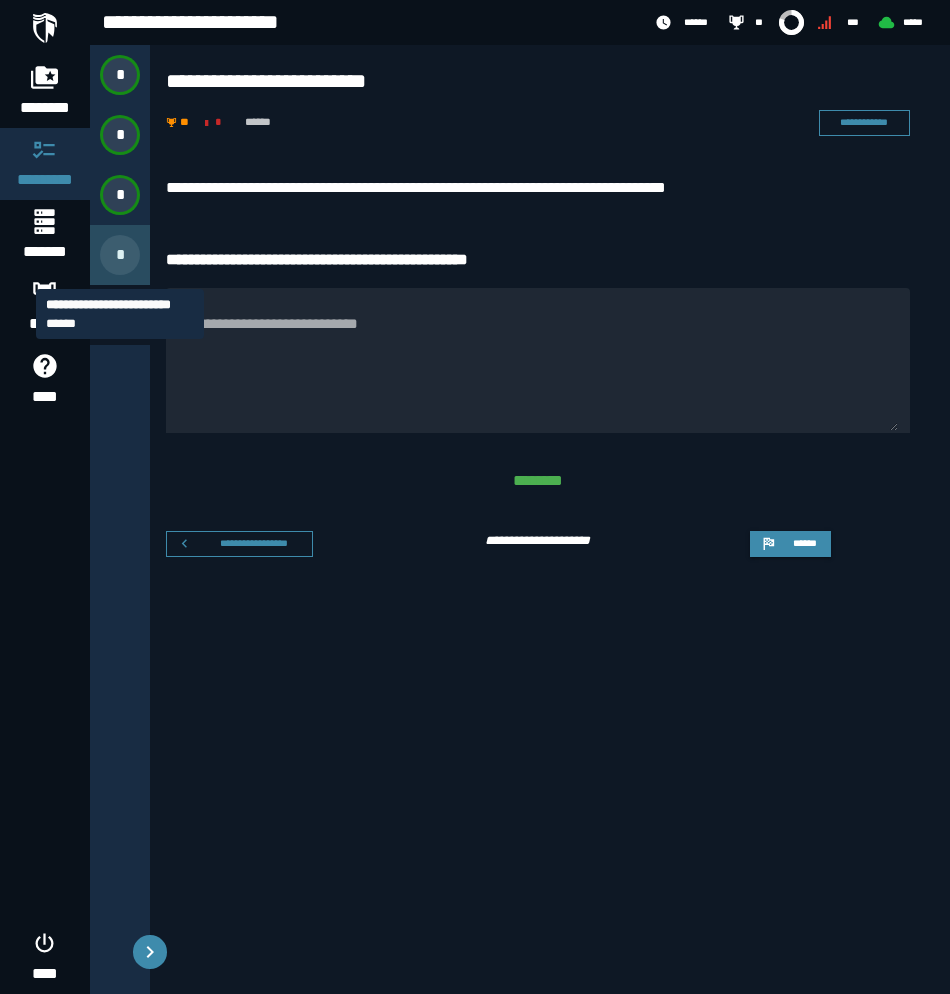 click on "*" at bounding box center (120, 255) 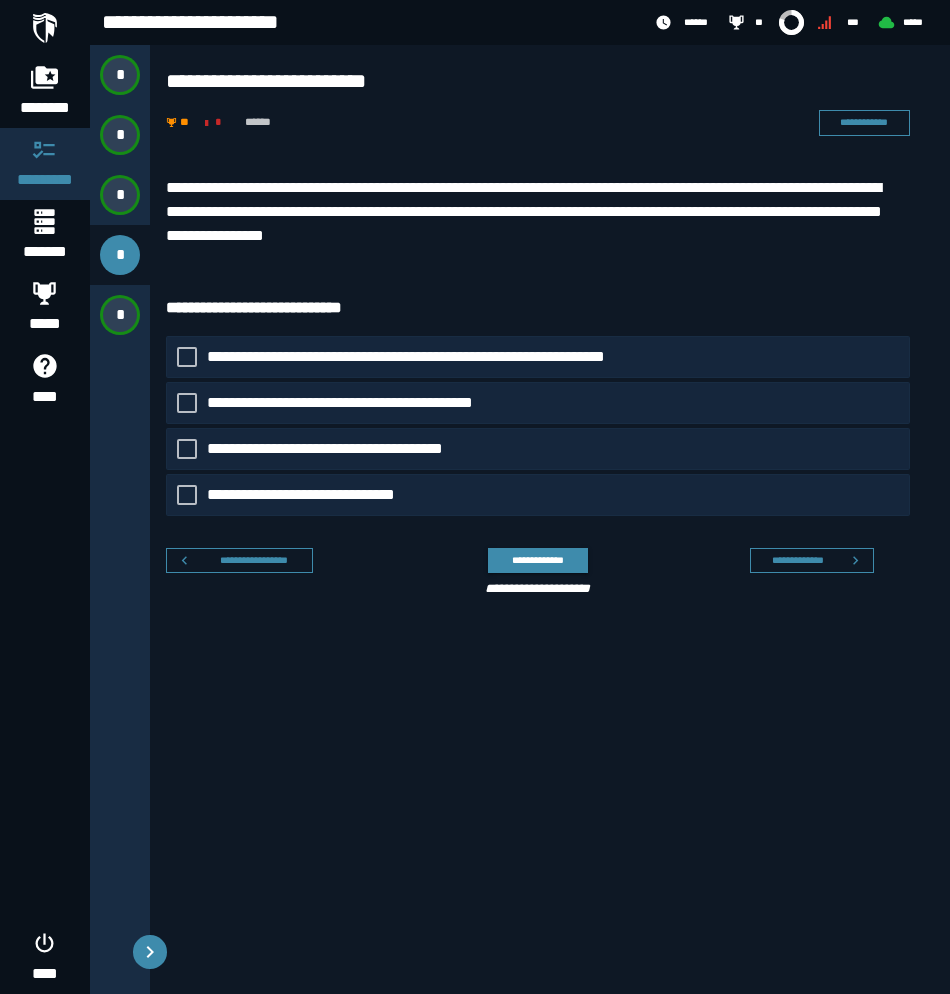 click on "**********" at bounding box center (550, 565) 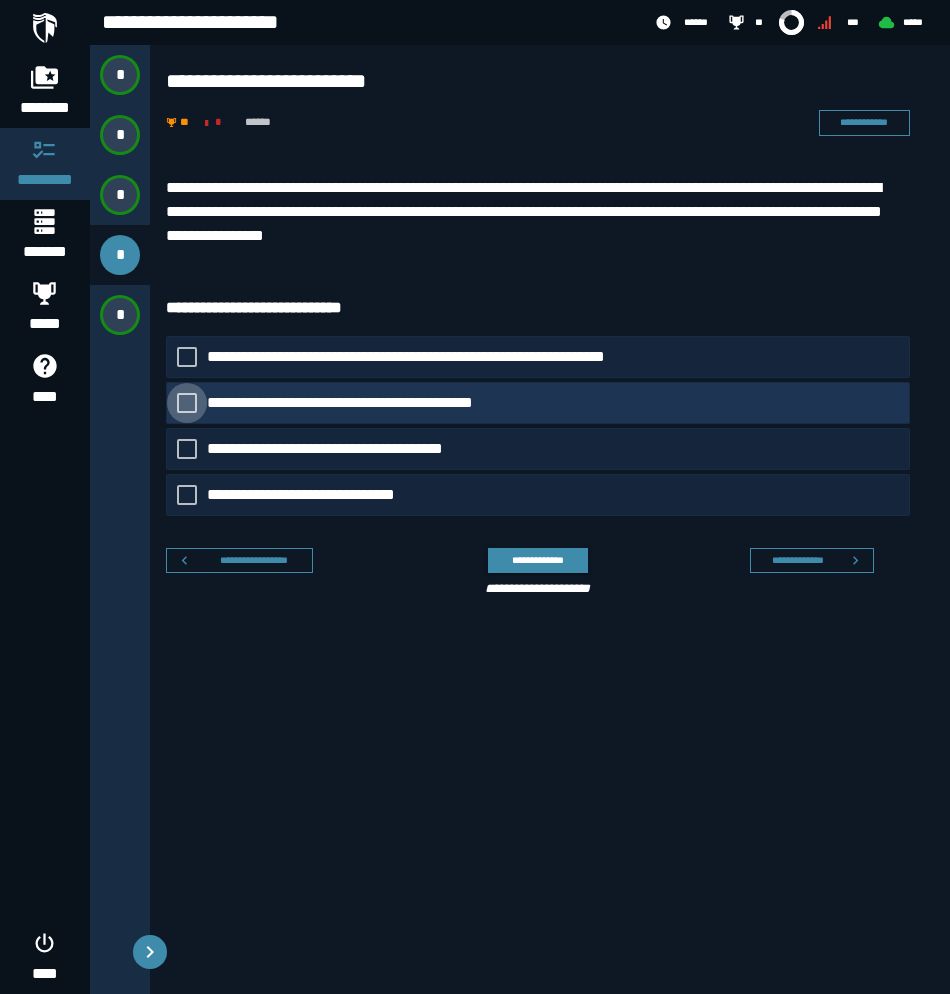 click on "**********" 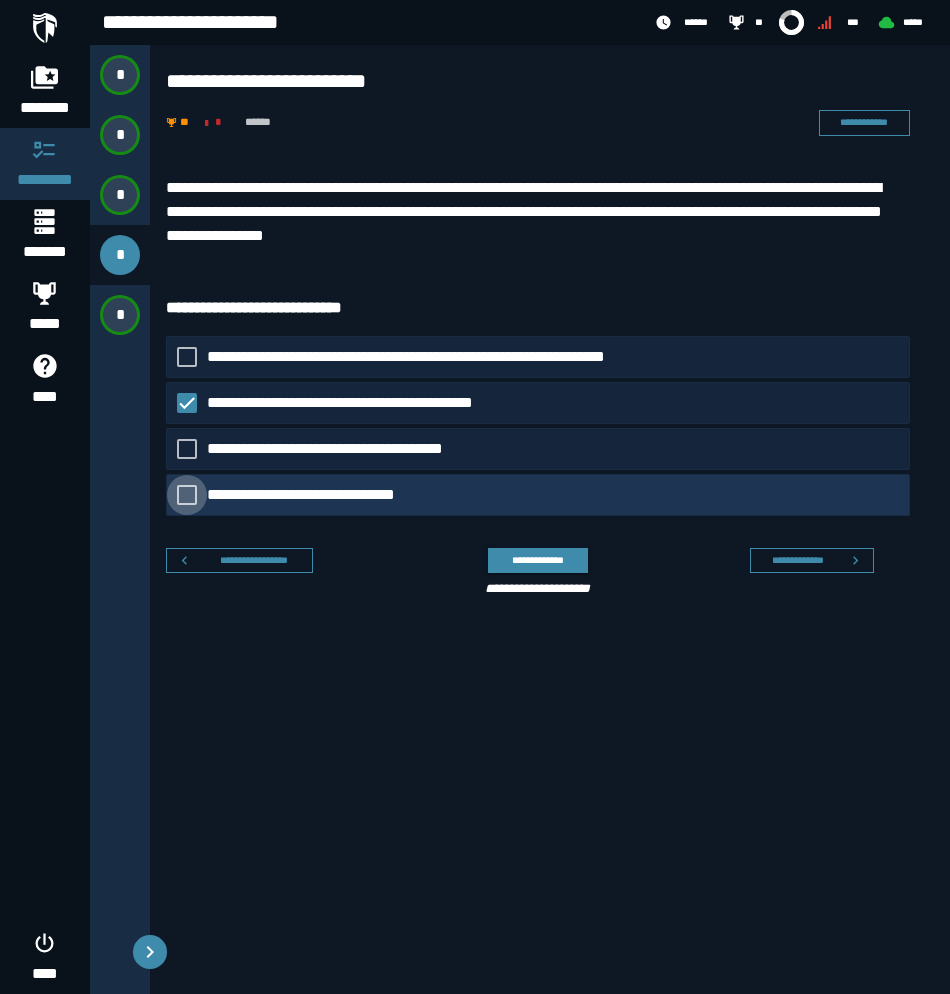 click on "**********" at bounding box center [323, 495] 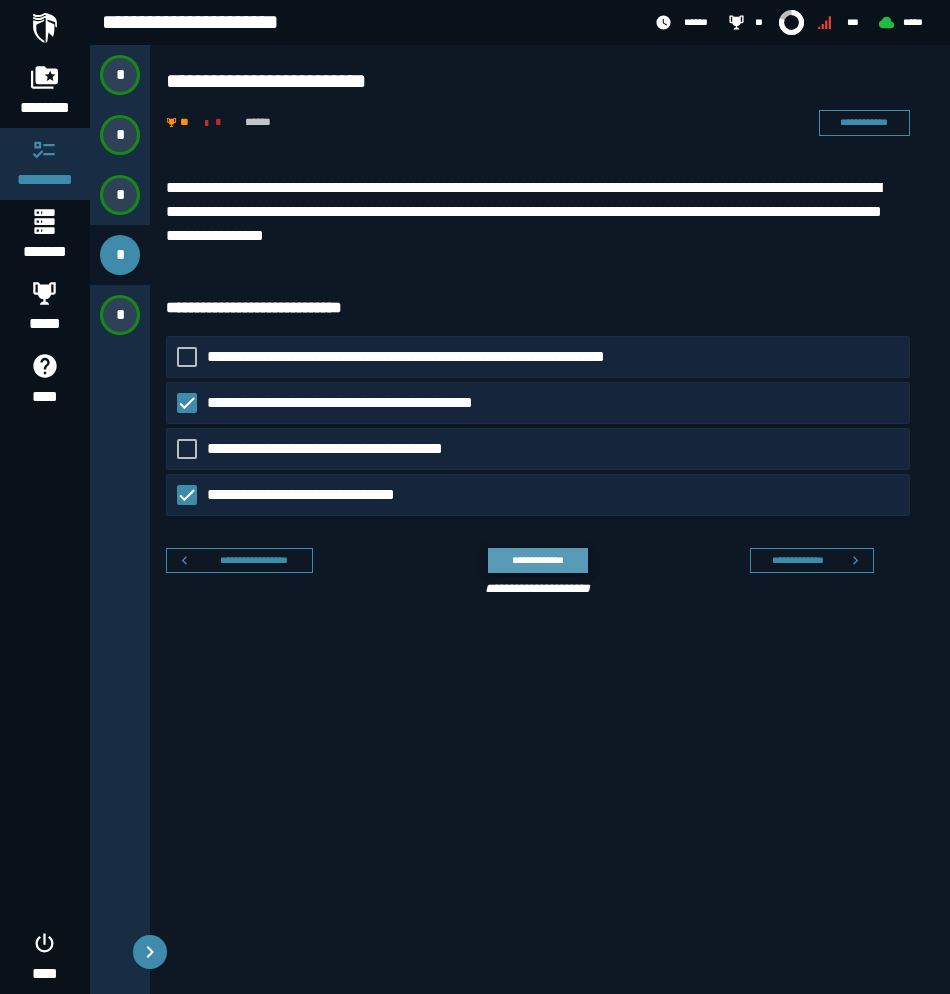 click on "**********" at bounding box center (537, 560) 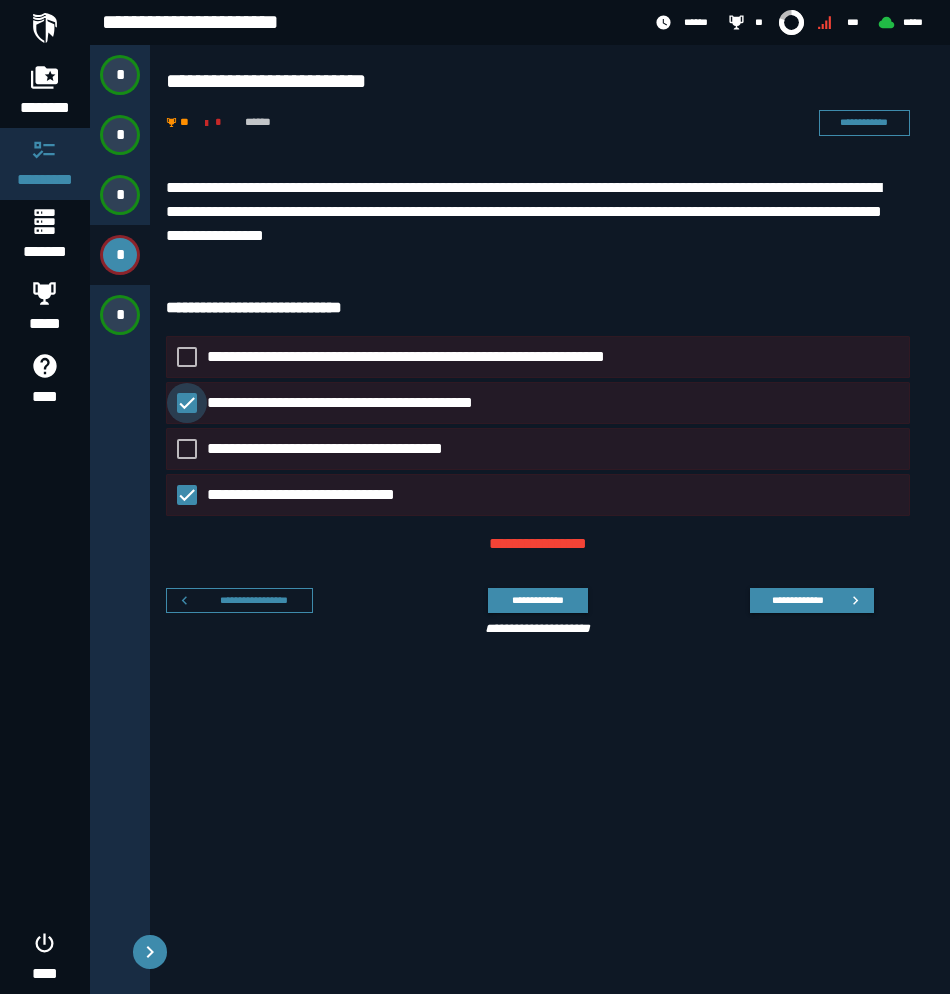 click on "**********" at bounding box center [365, 403] 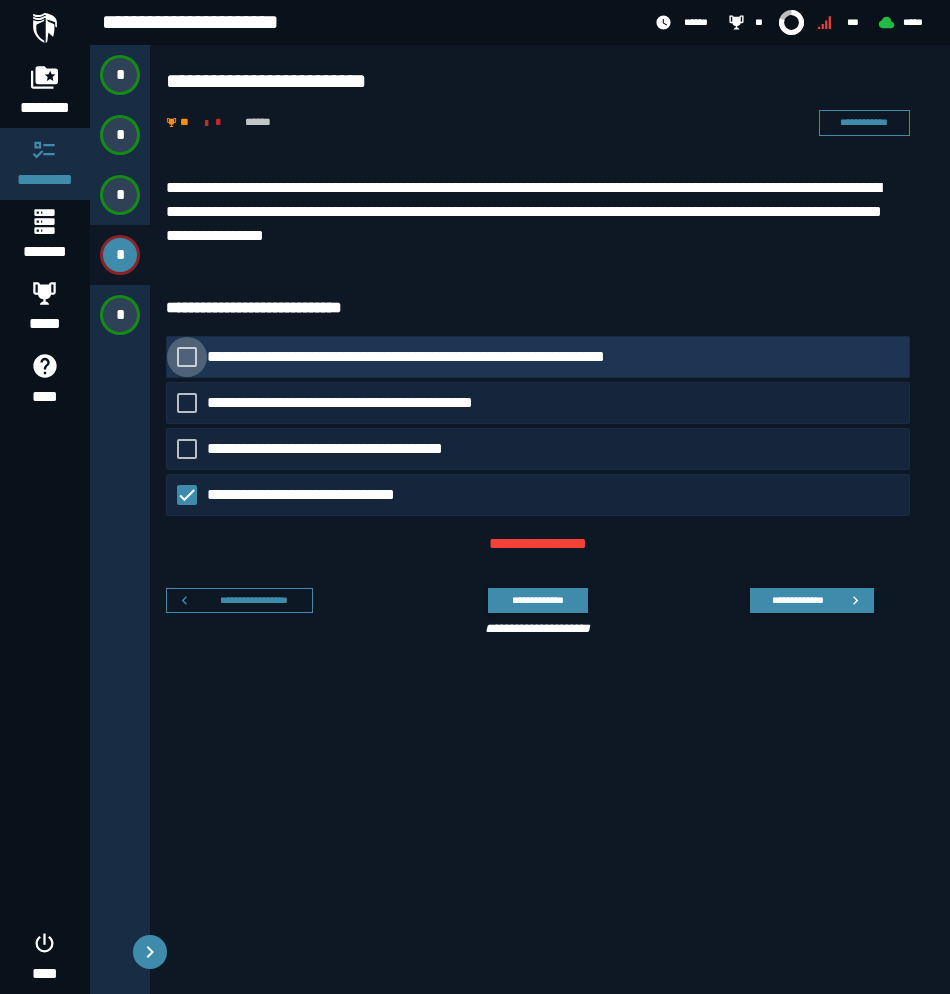 click on "**********" at bounding box center [444, 357] 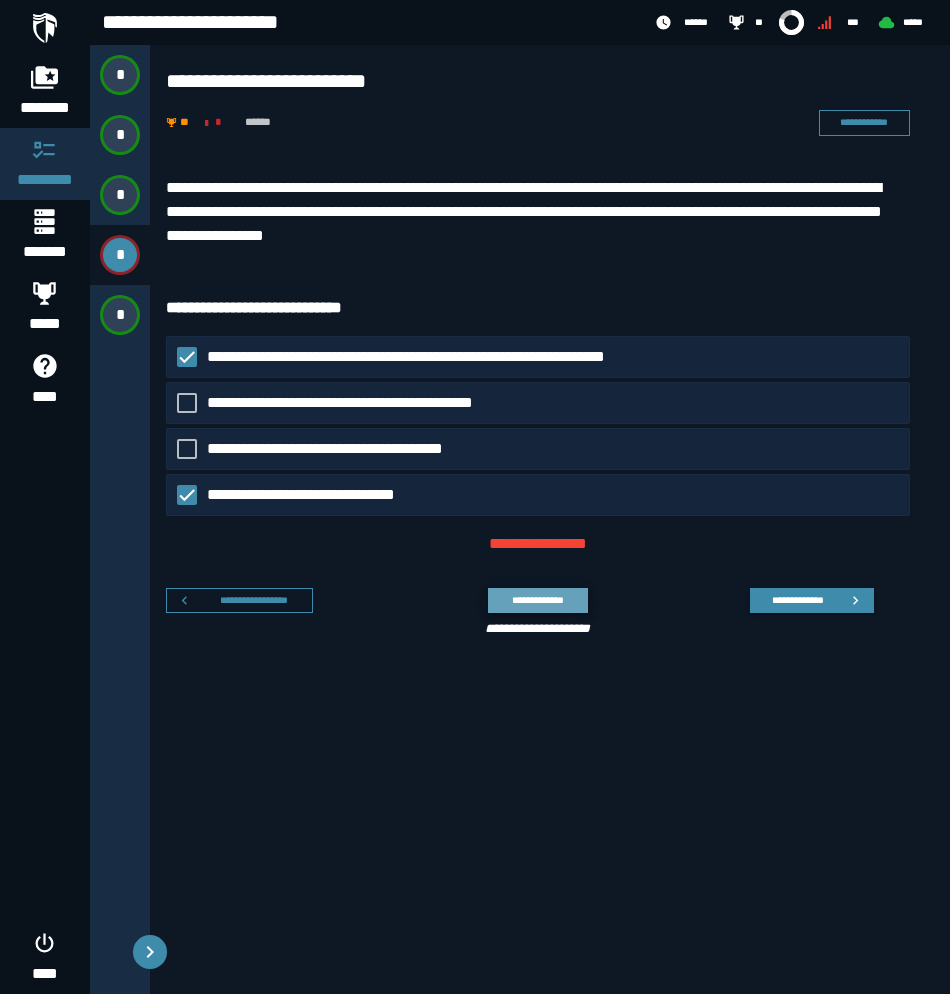 click on "**********" at bounding box center (537, 600) 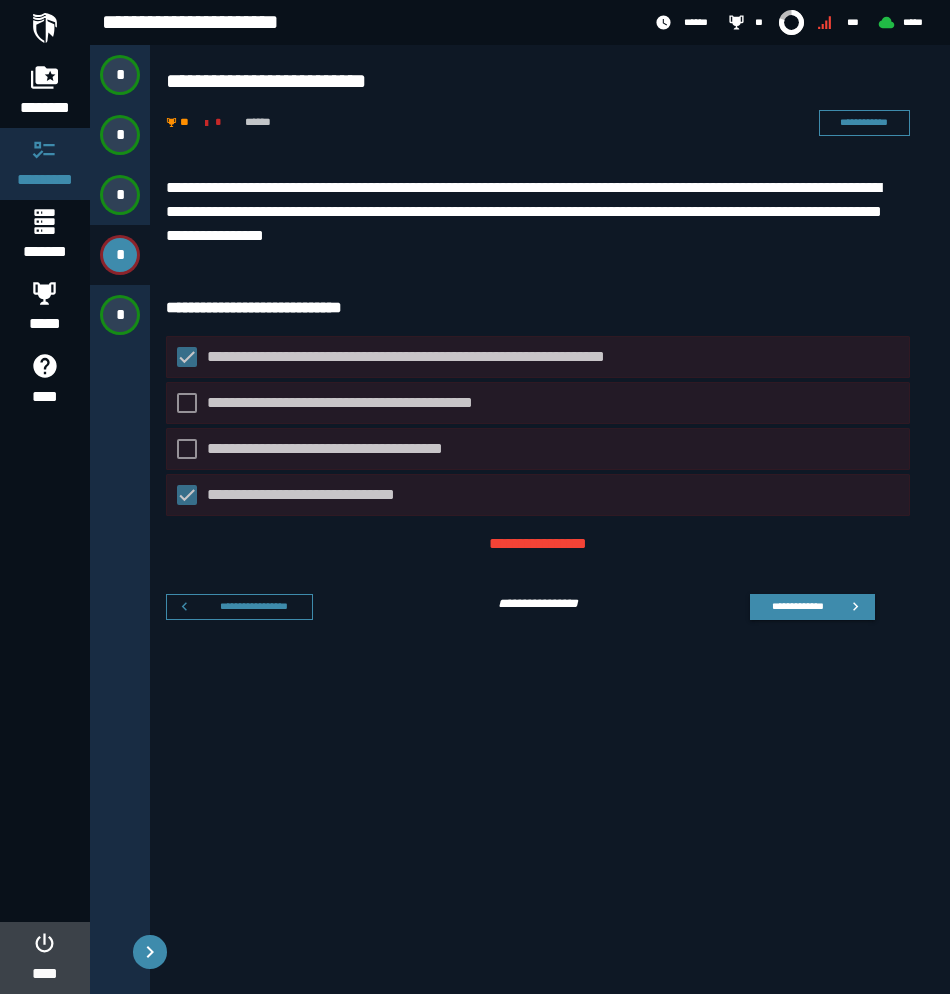 click 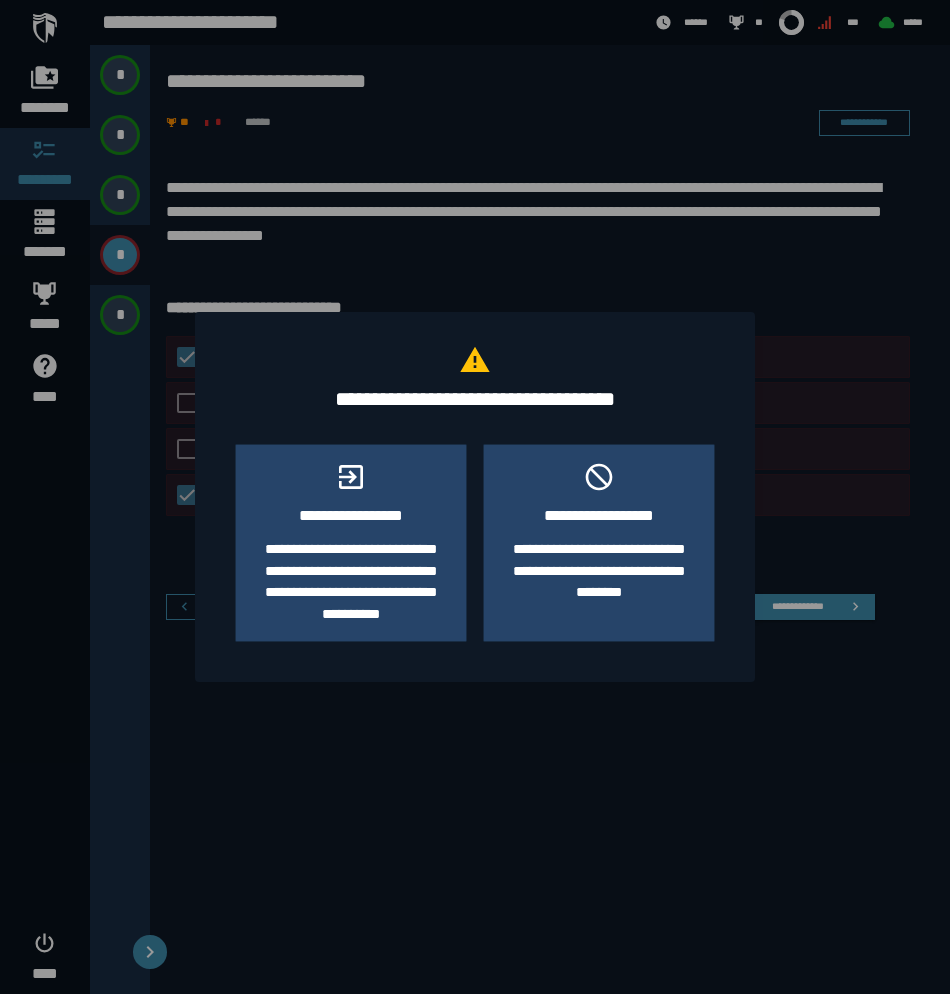 click at bounding box center [475, 497] 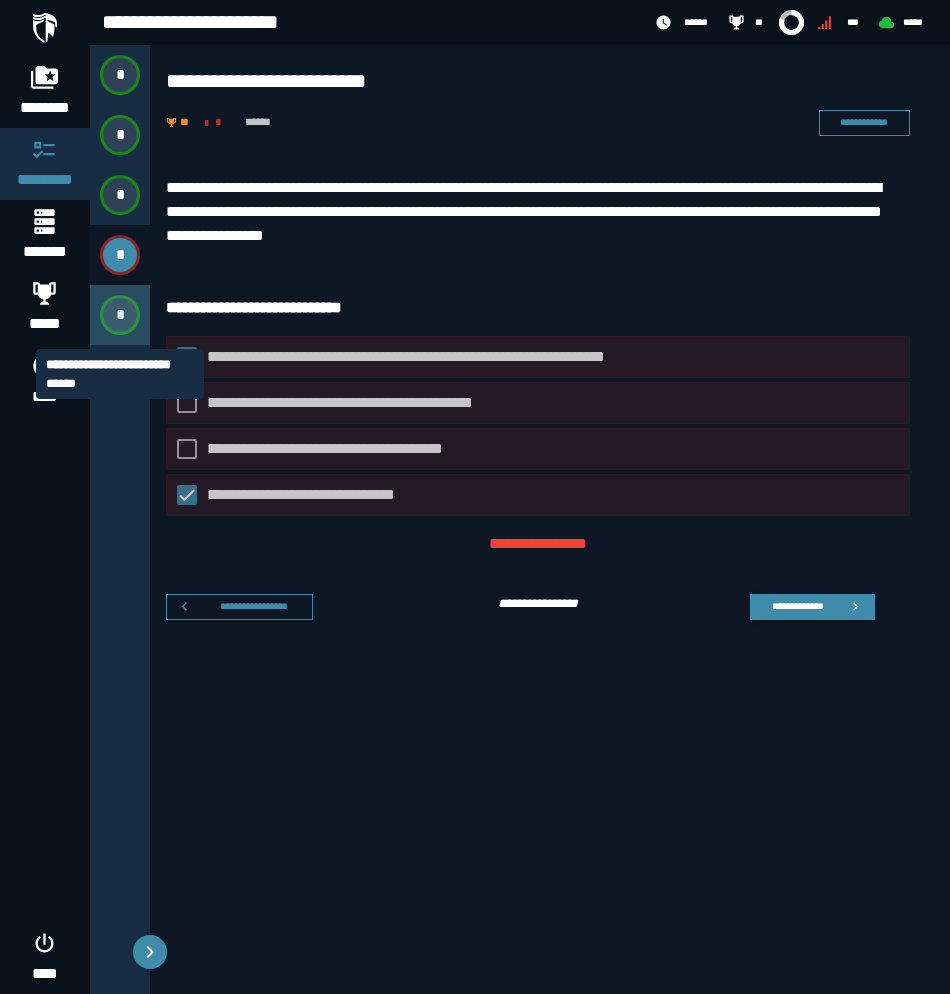 click on "*" at bounding box center (120, 315) 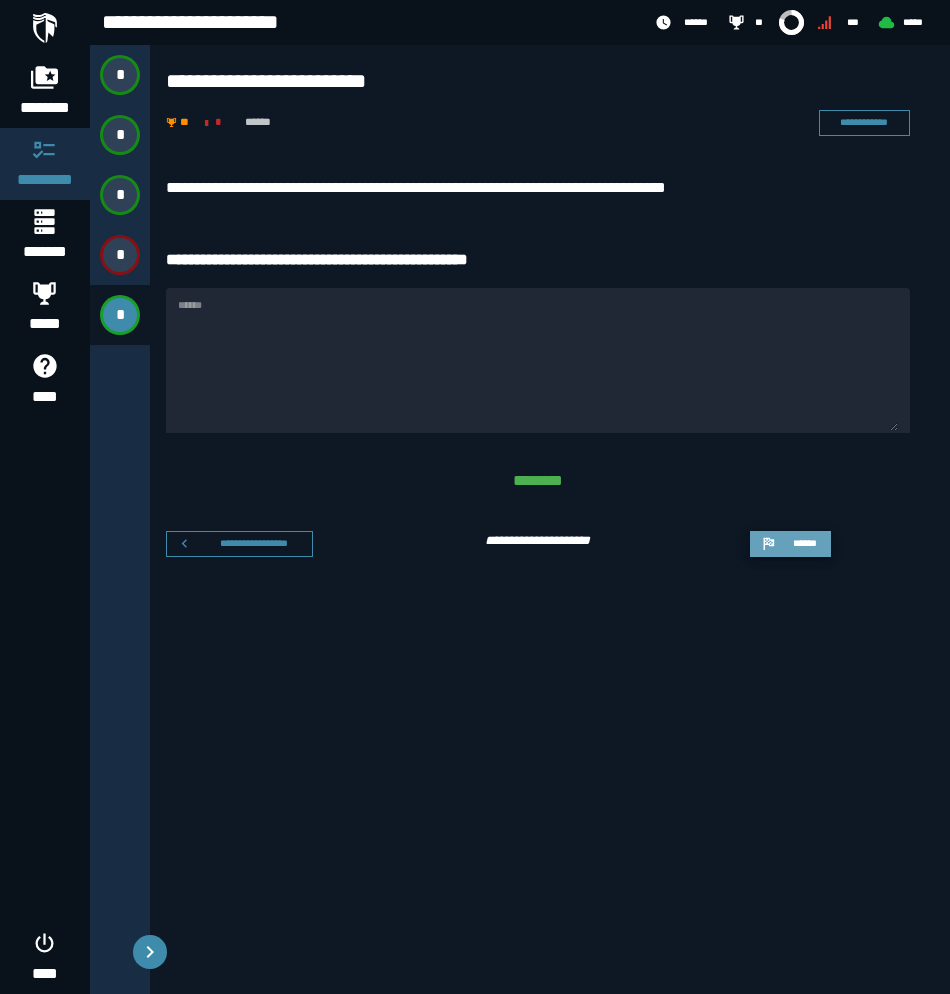 click on "******" at bounding box center (804, 543) 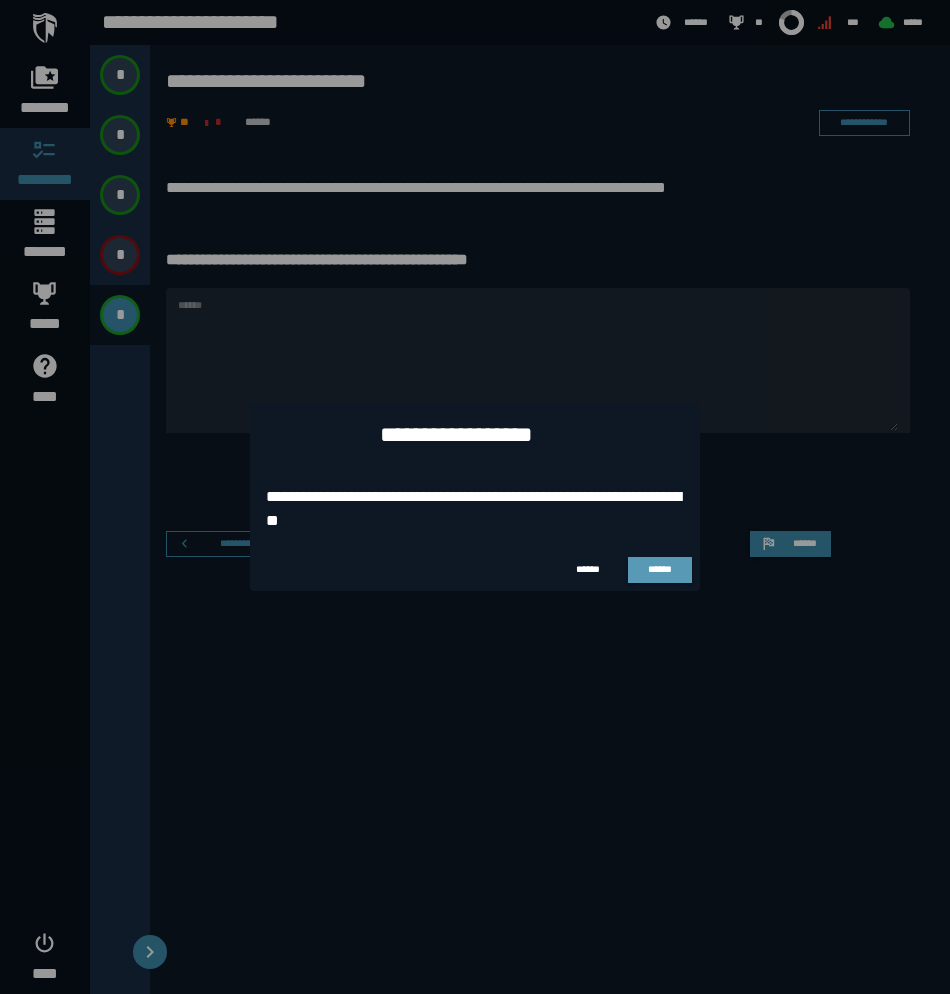 click on "******" at bounding box center (660, 570) 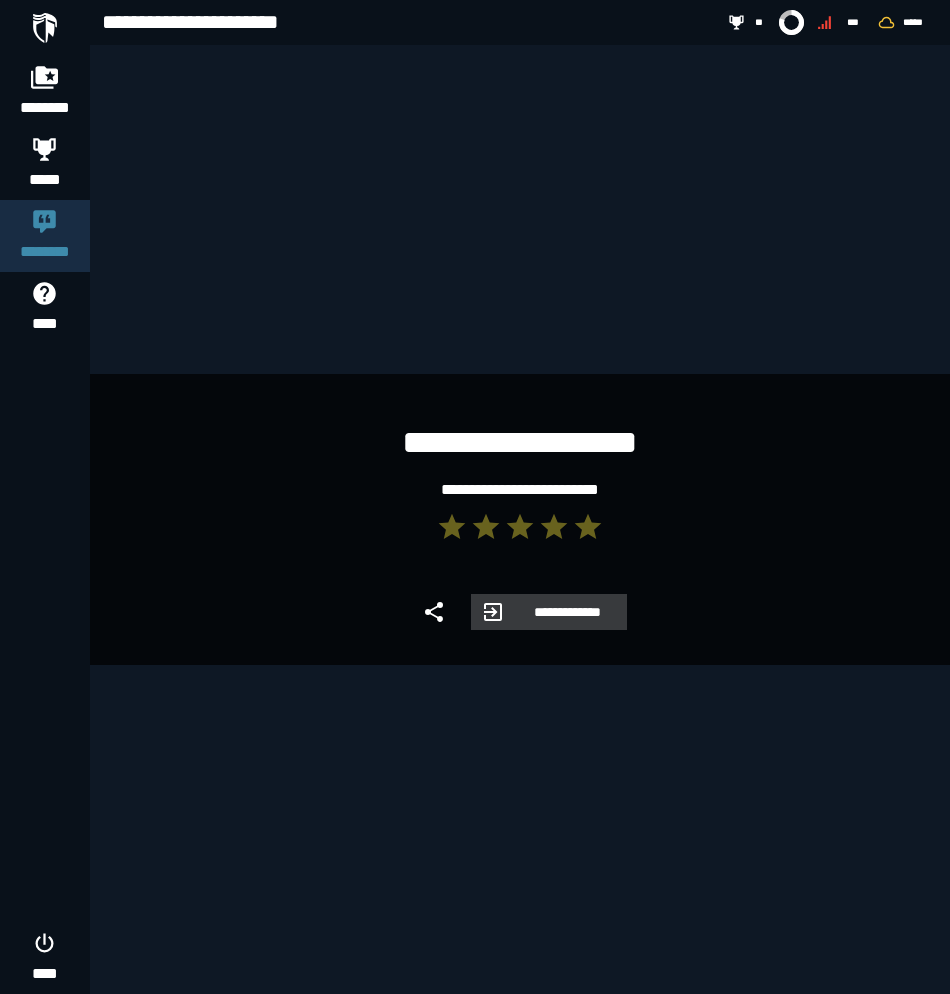 click 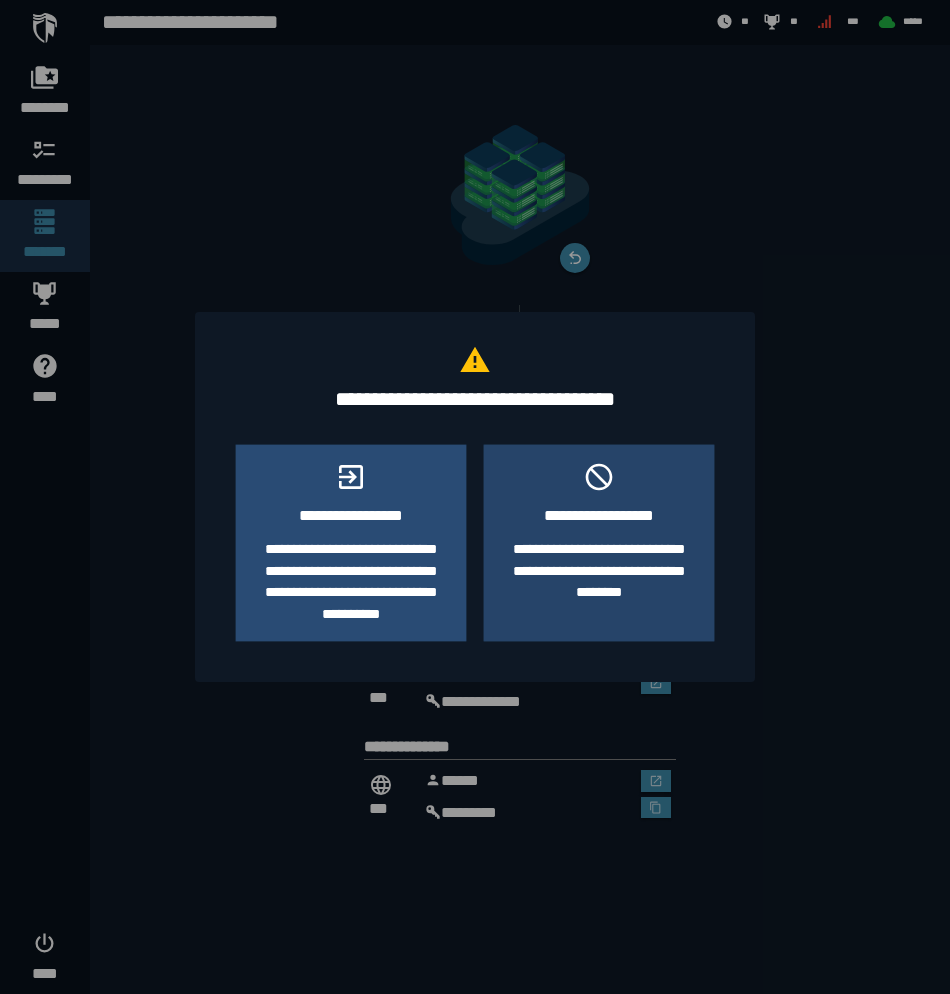 scroll, scrollTop: 0, scrollLeft: 0, axis: both 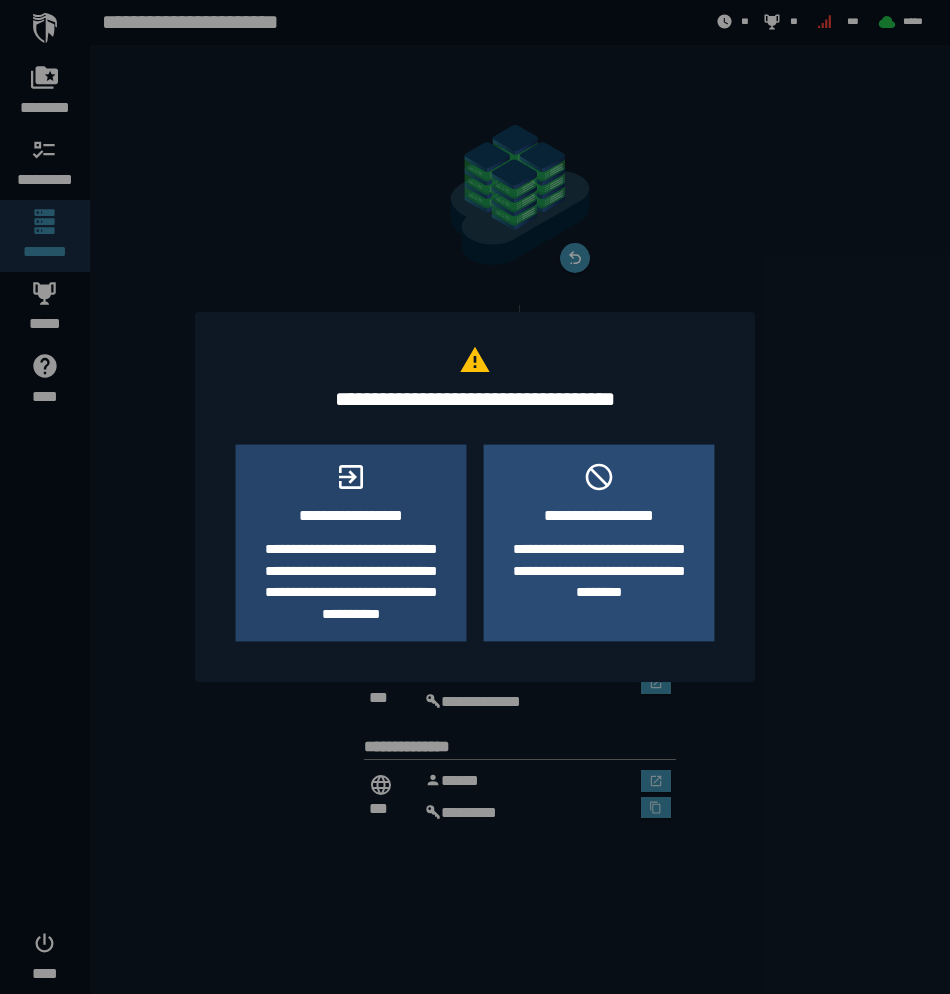 click on "**********" 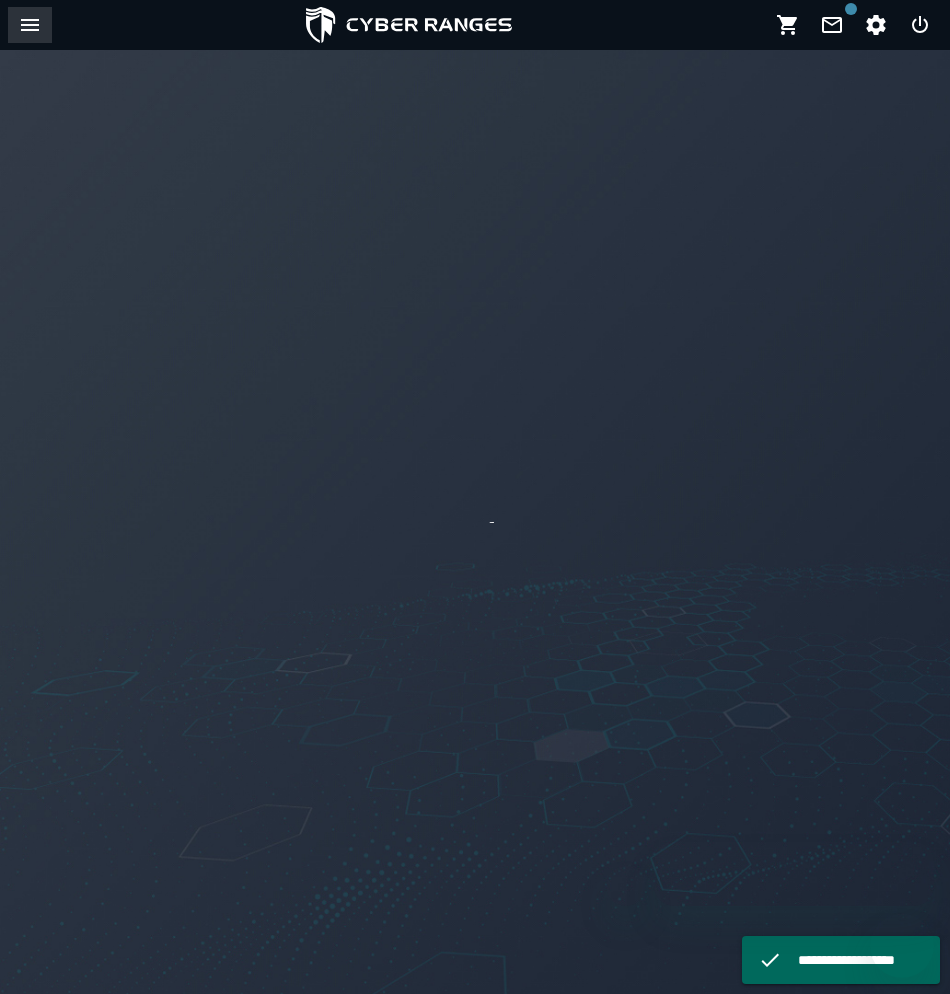 click 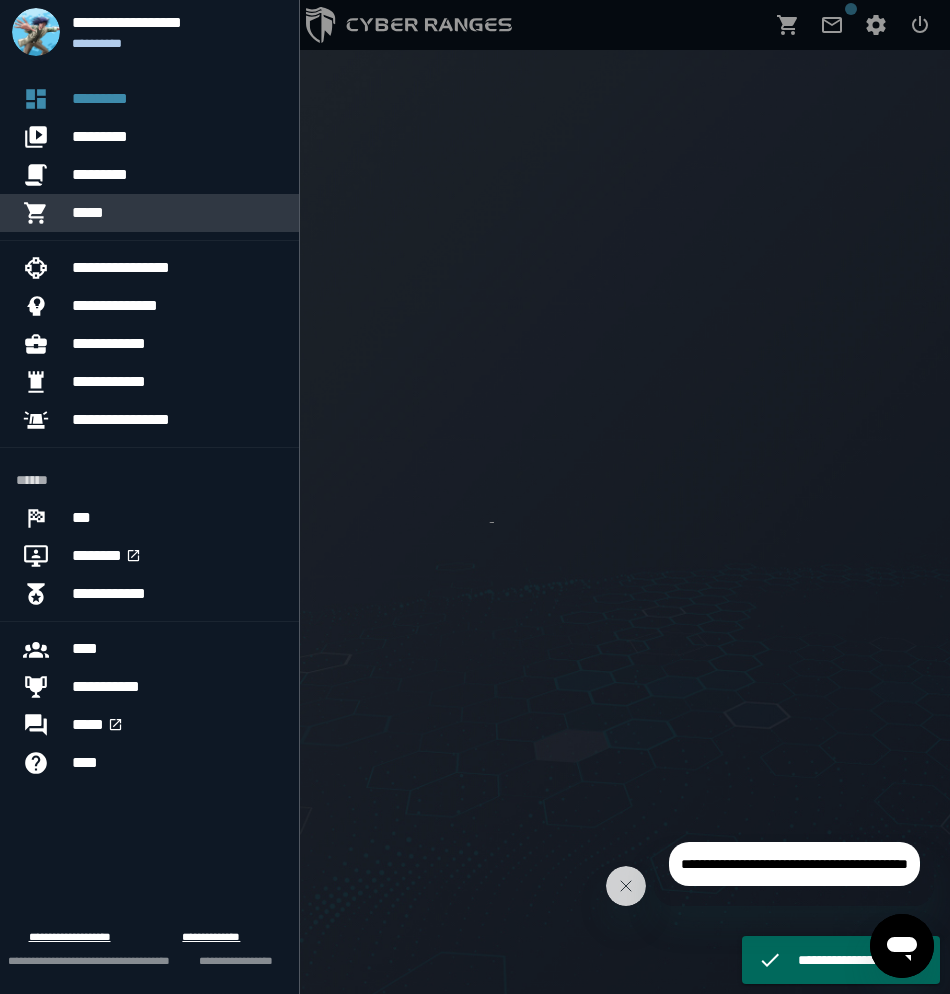 scroll, scrollTop: 0, scrollLeft: 0, axis: both 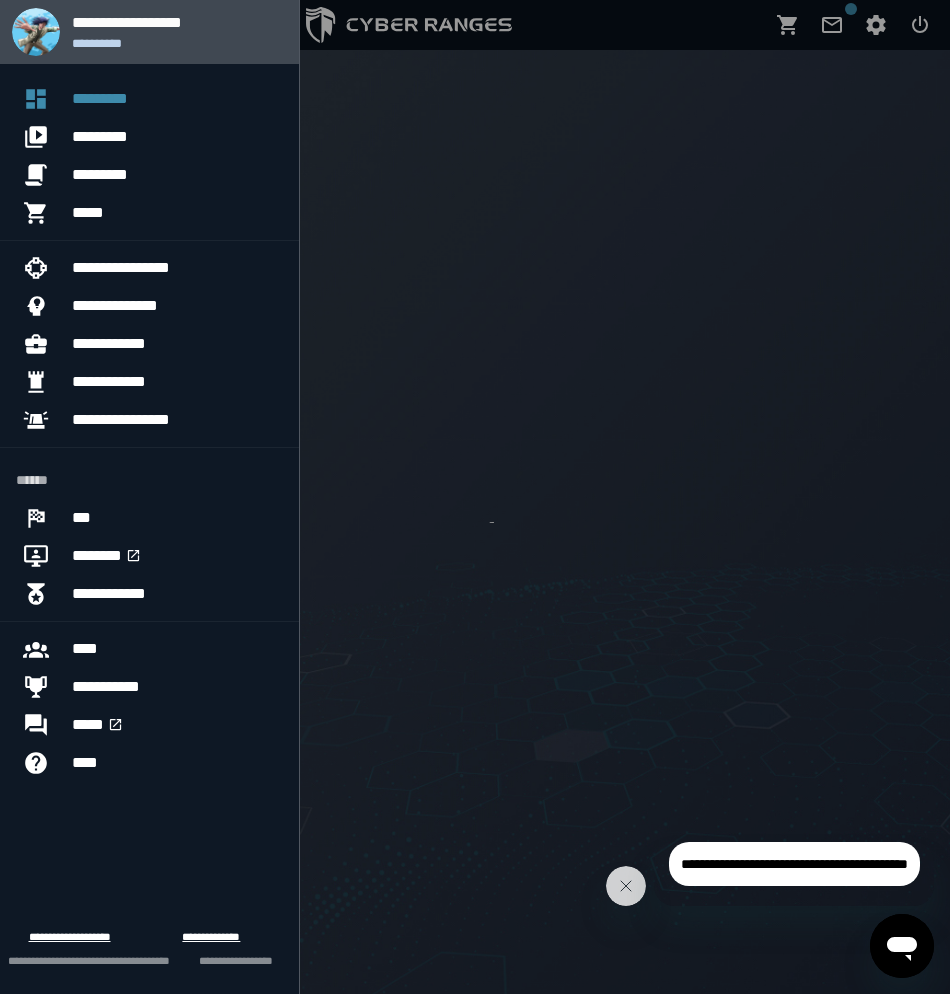 click on "**********" at bounding box center (177, 22) 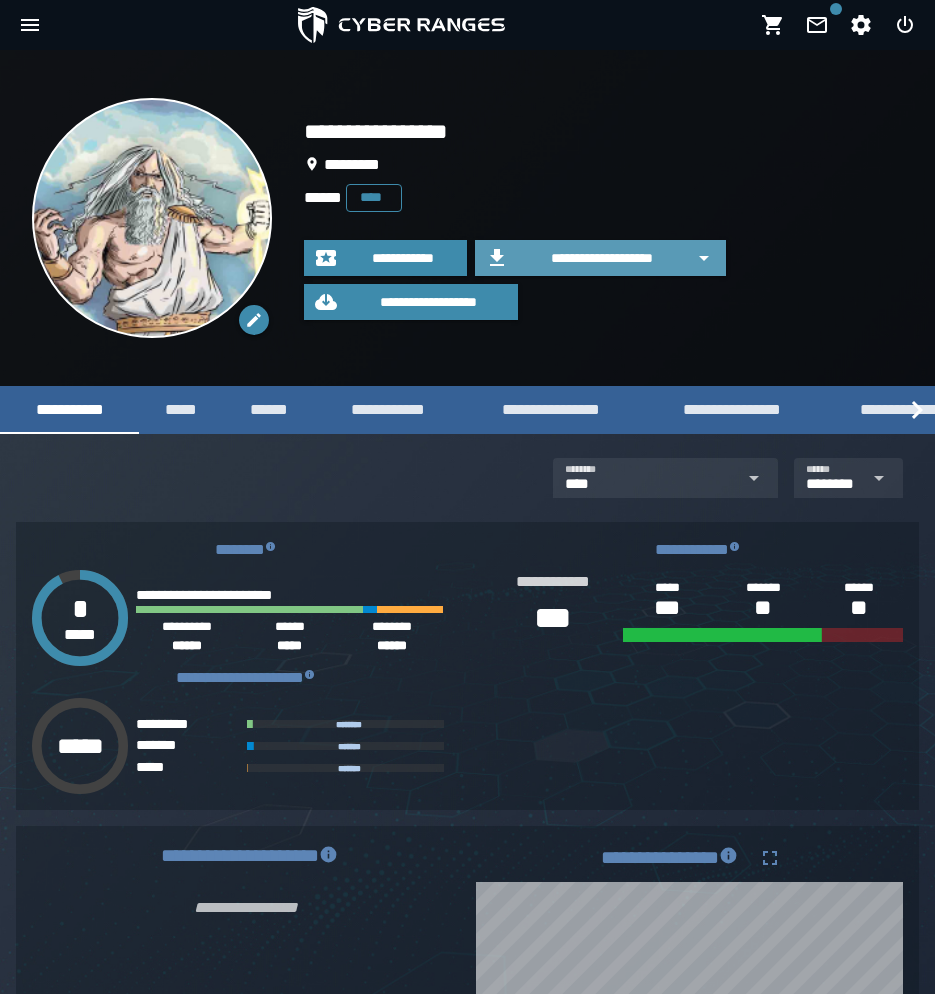 click on "**********" at bounding box center [602, 258] 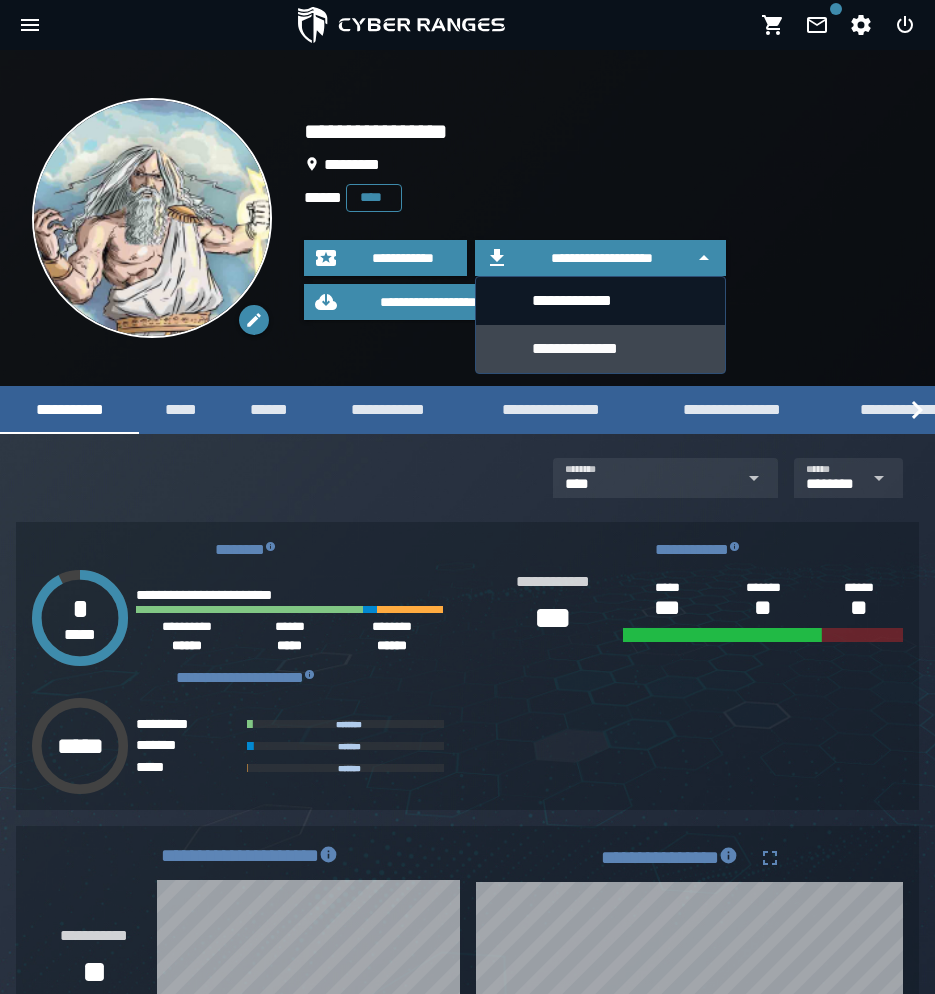 click on "**********" at bounding box center [620, 349] 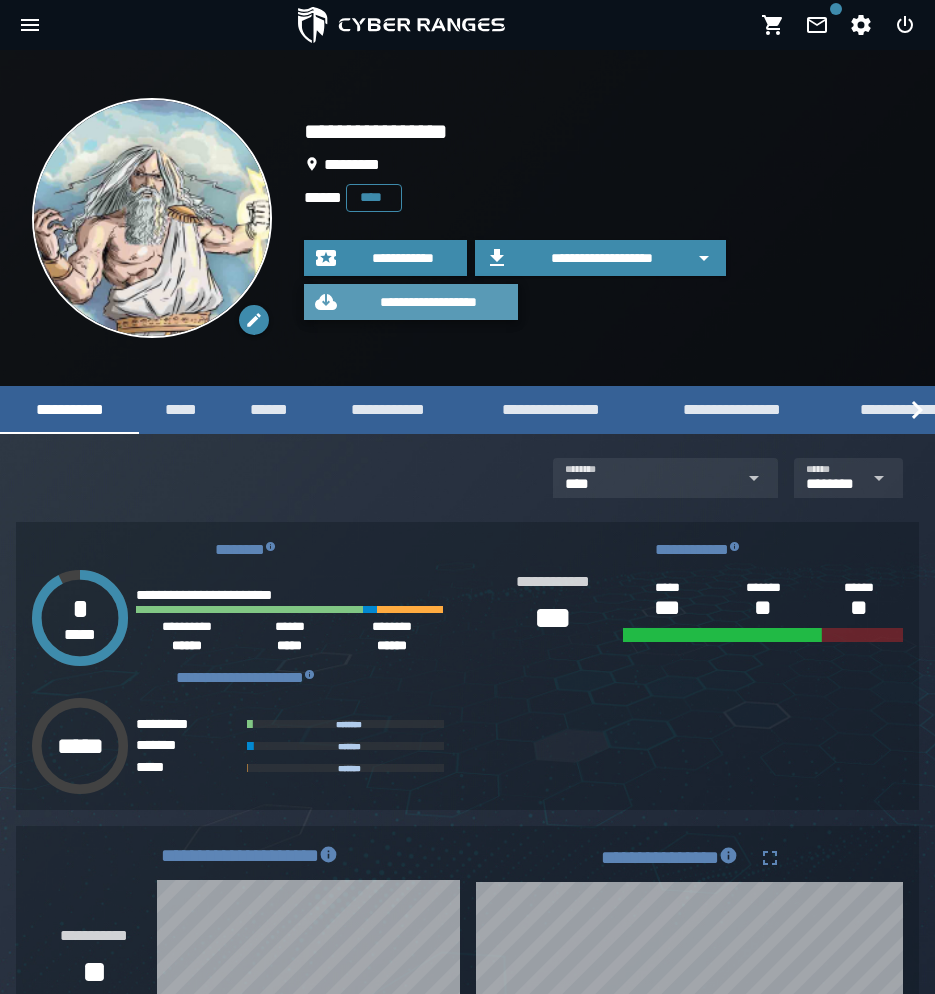 click on "**********" at bounding box center [429, 302] 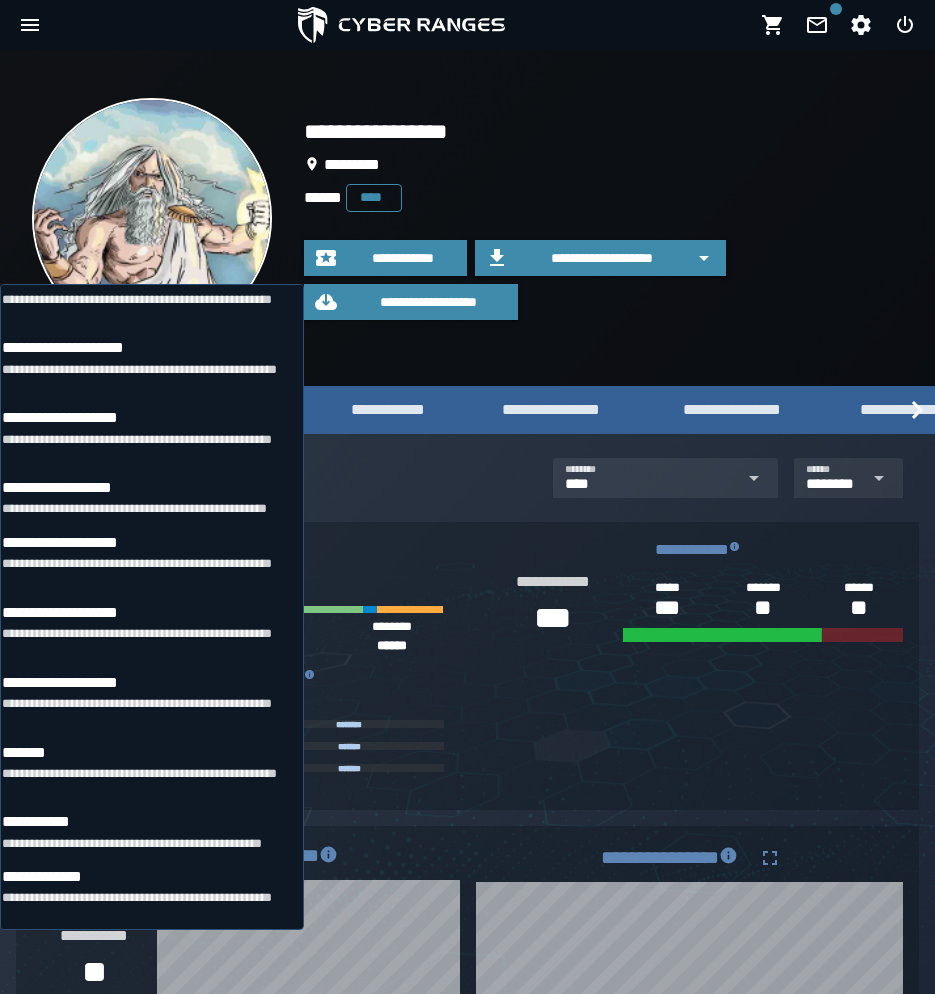 scroll, scrollTop: 708, scrollLeft: 0, axis: vertical 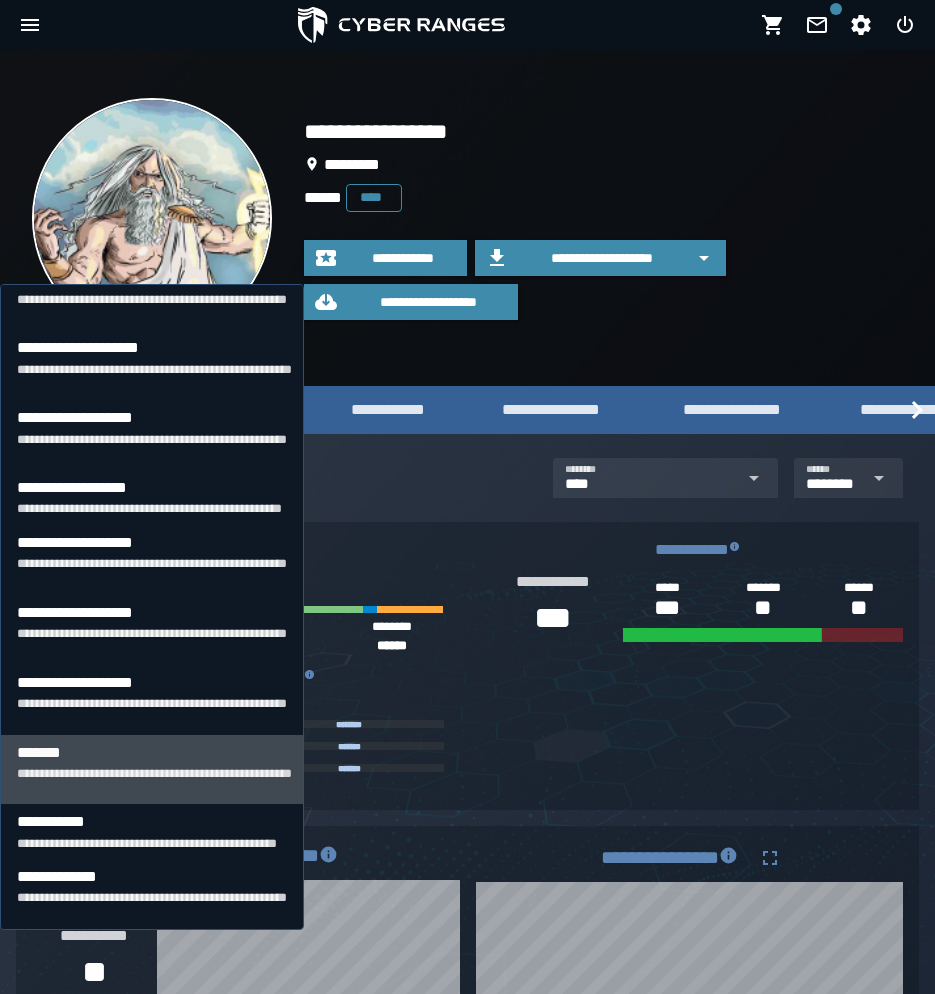 click on "**********" at bounding box center [201, 770] 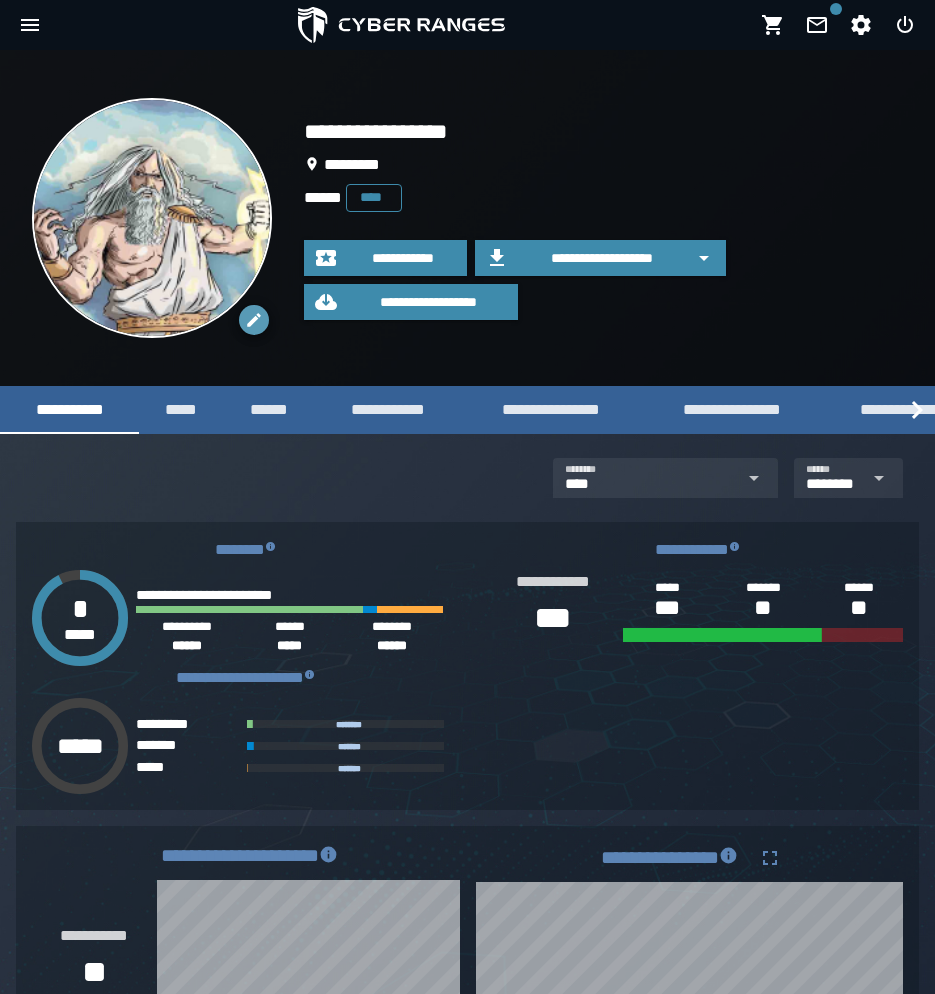 click at bounding box center (254, 320) 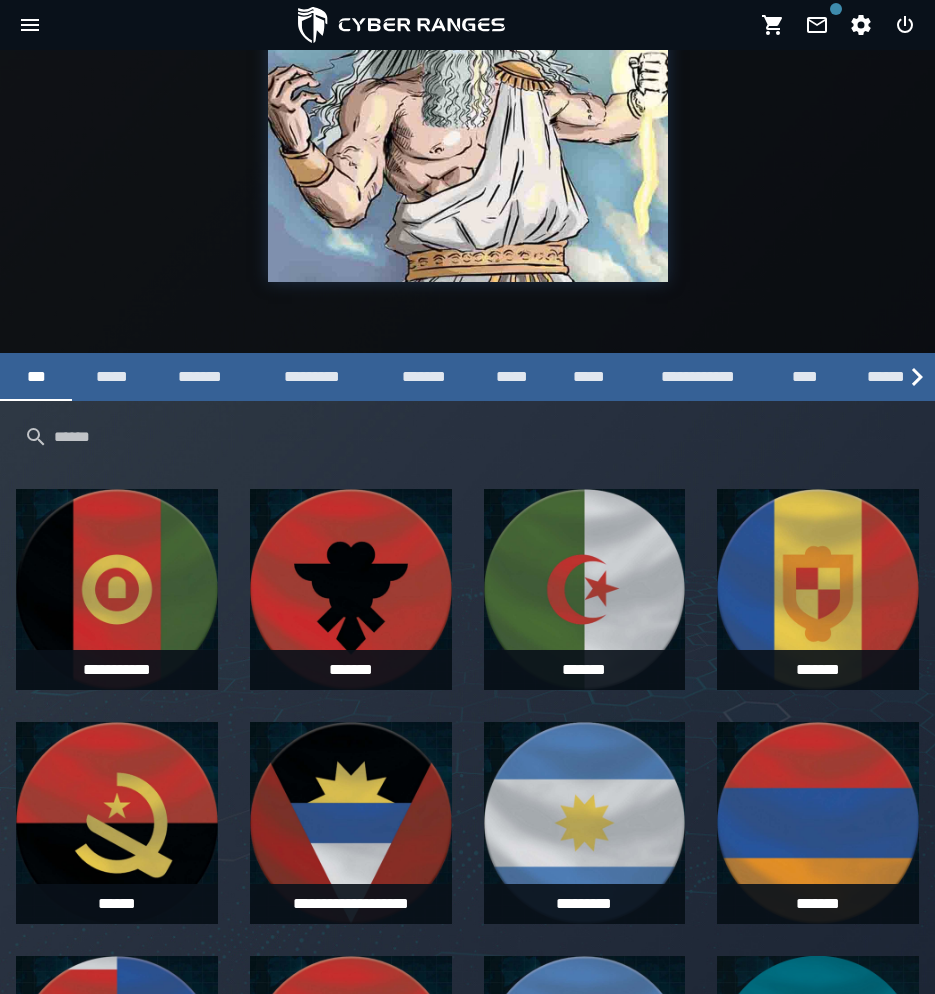 scroll, scrollTop: 308, scrollLeft: 0, axis: vertical 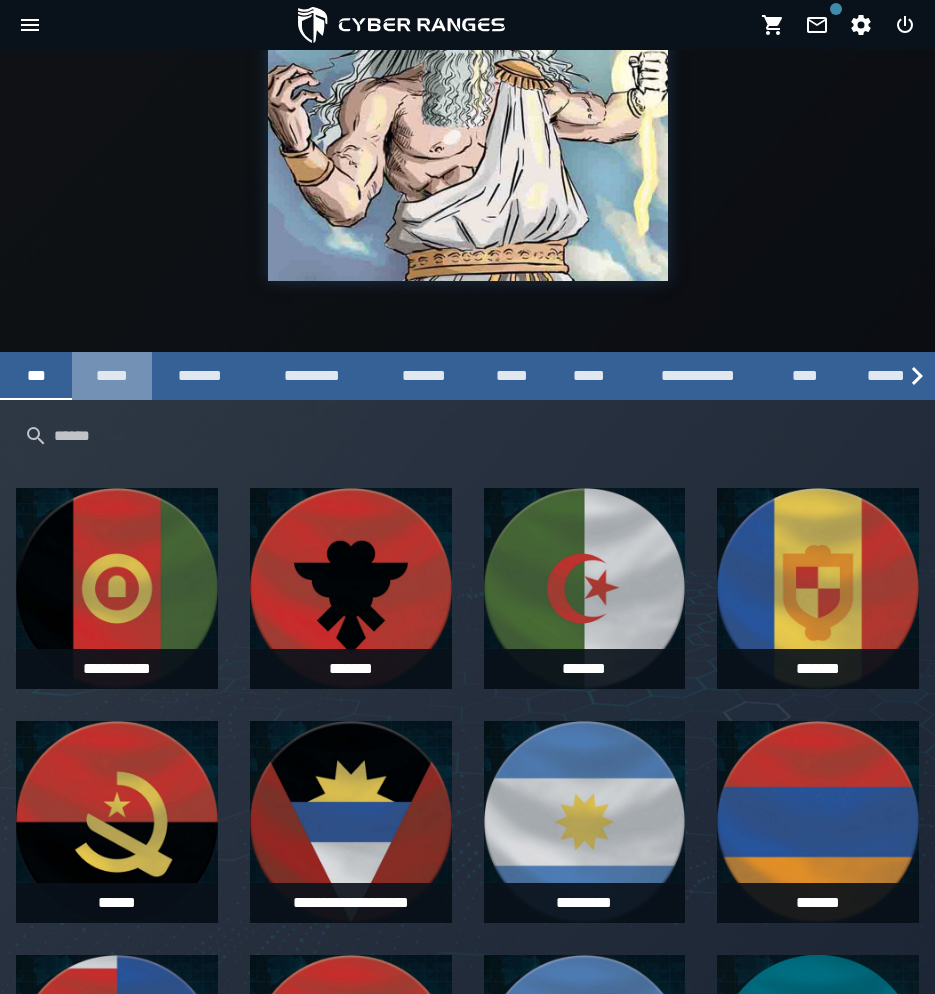 click on "*****" at bounding box center (112, 376) 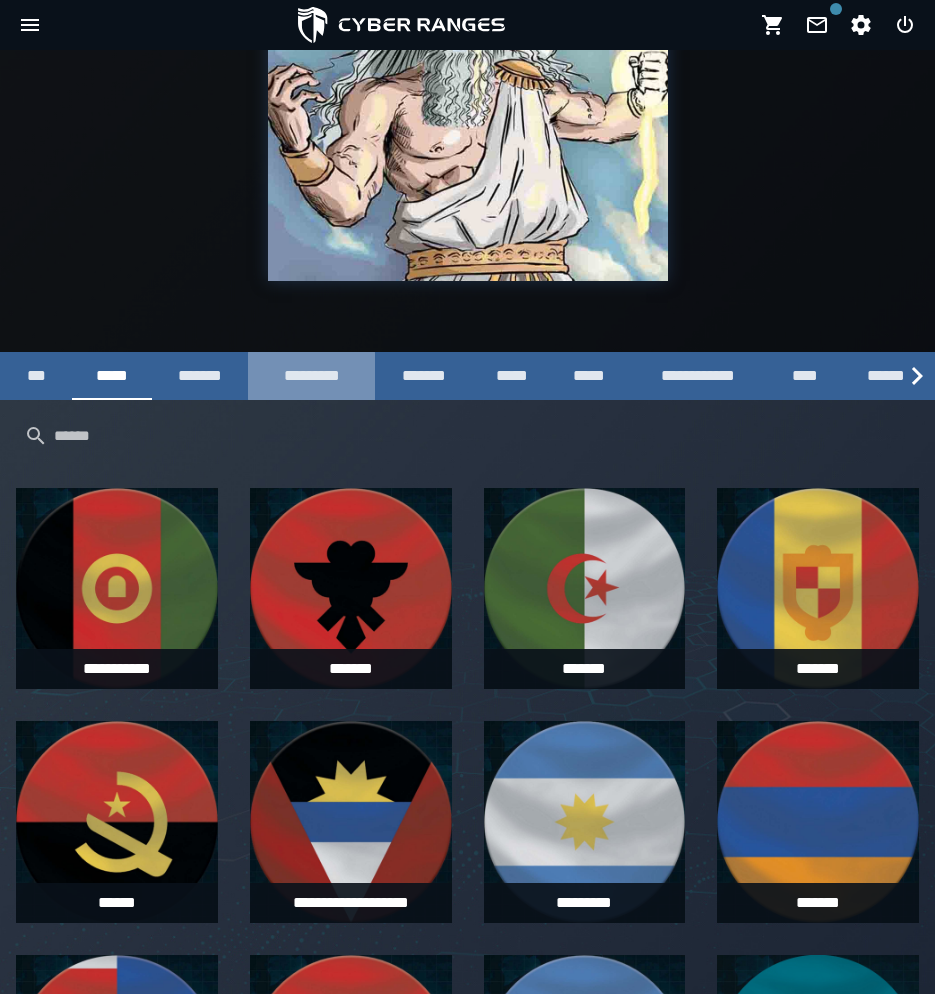 click on "*********" at bounding box center [311, 376] 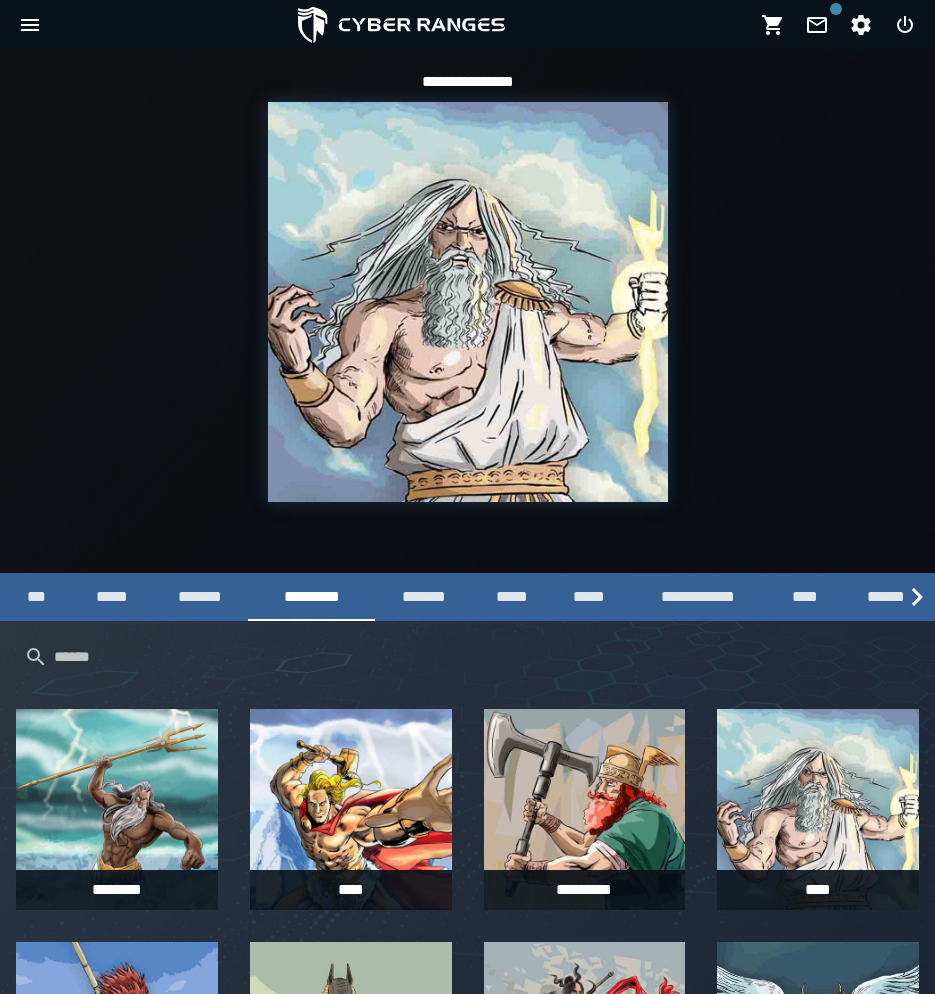 scroll, scrollTop: 56, scrollLeft: 0, axis: vertical 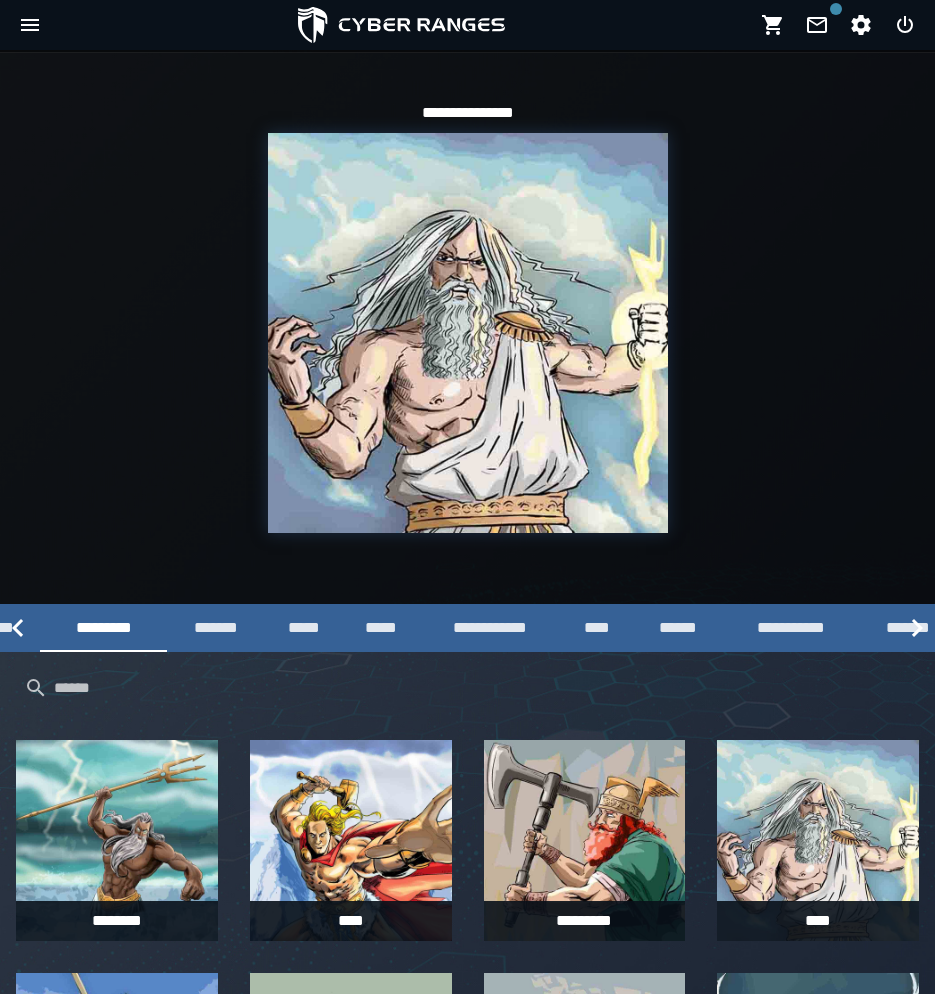 click 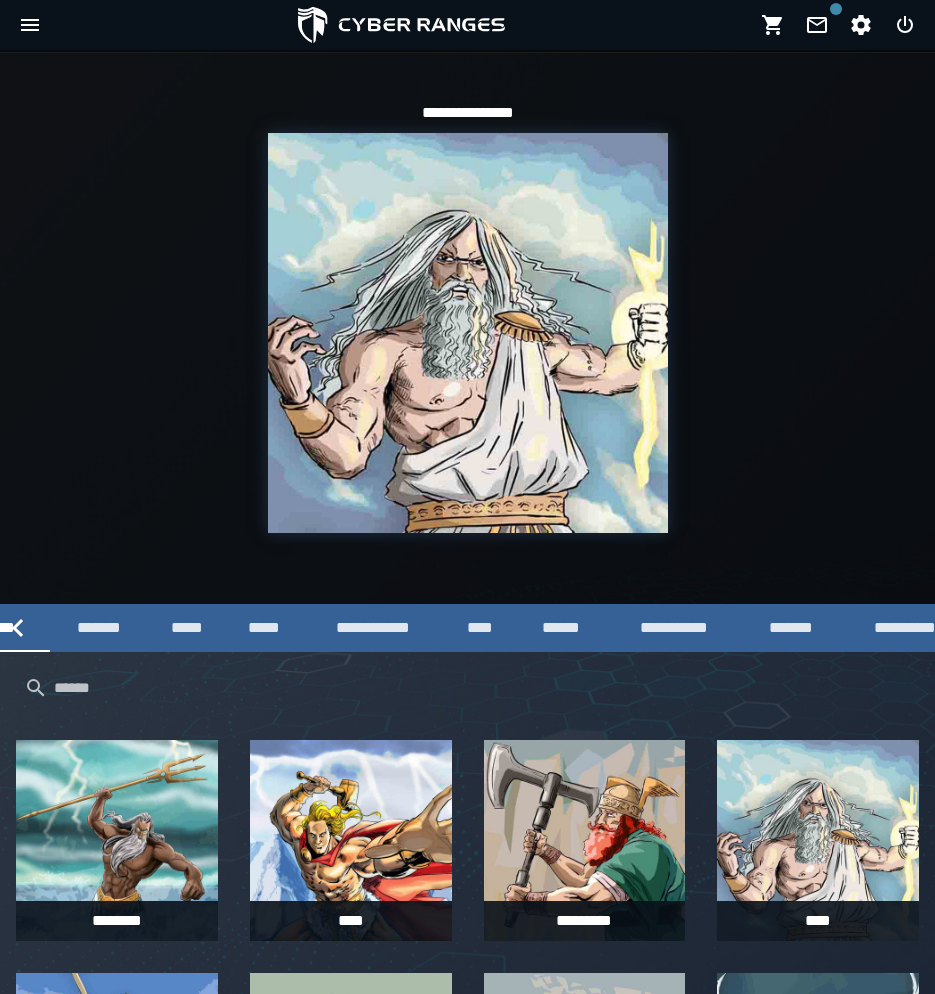 scroll, scrollTop: 0, scrollLeft: 358, axis: horizontal 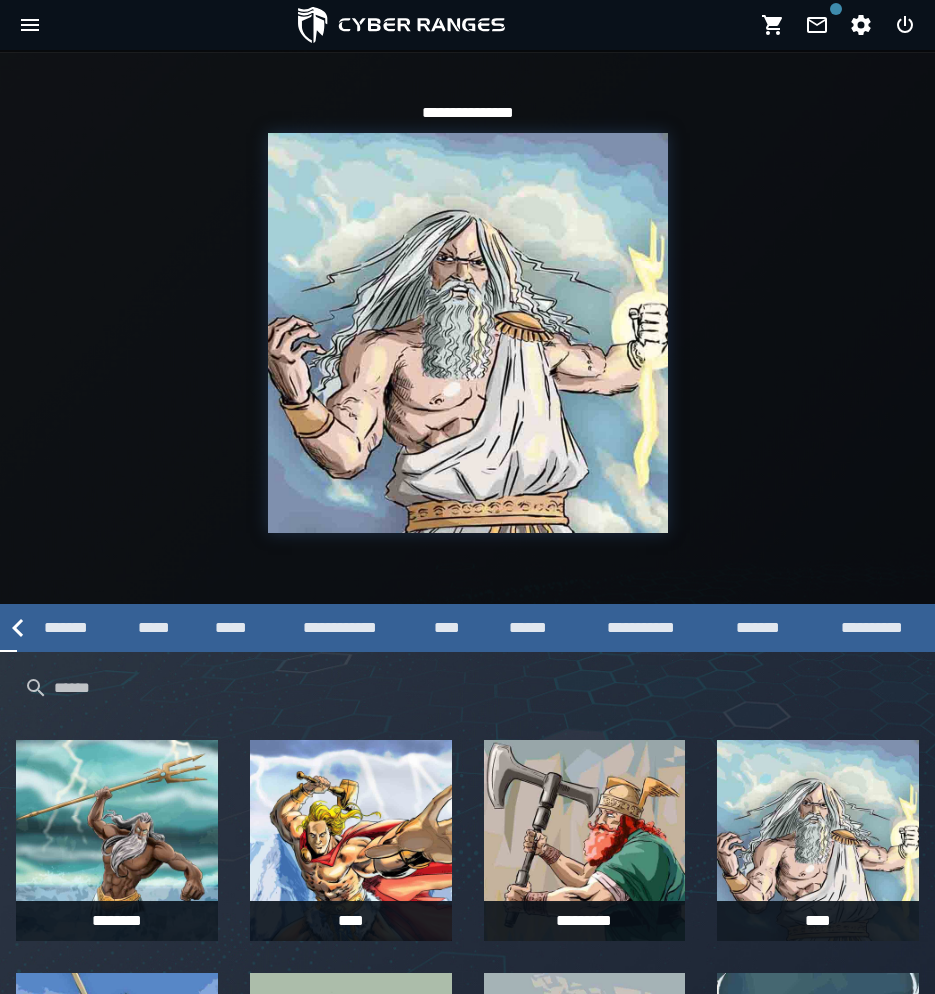 click on "**********" 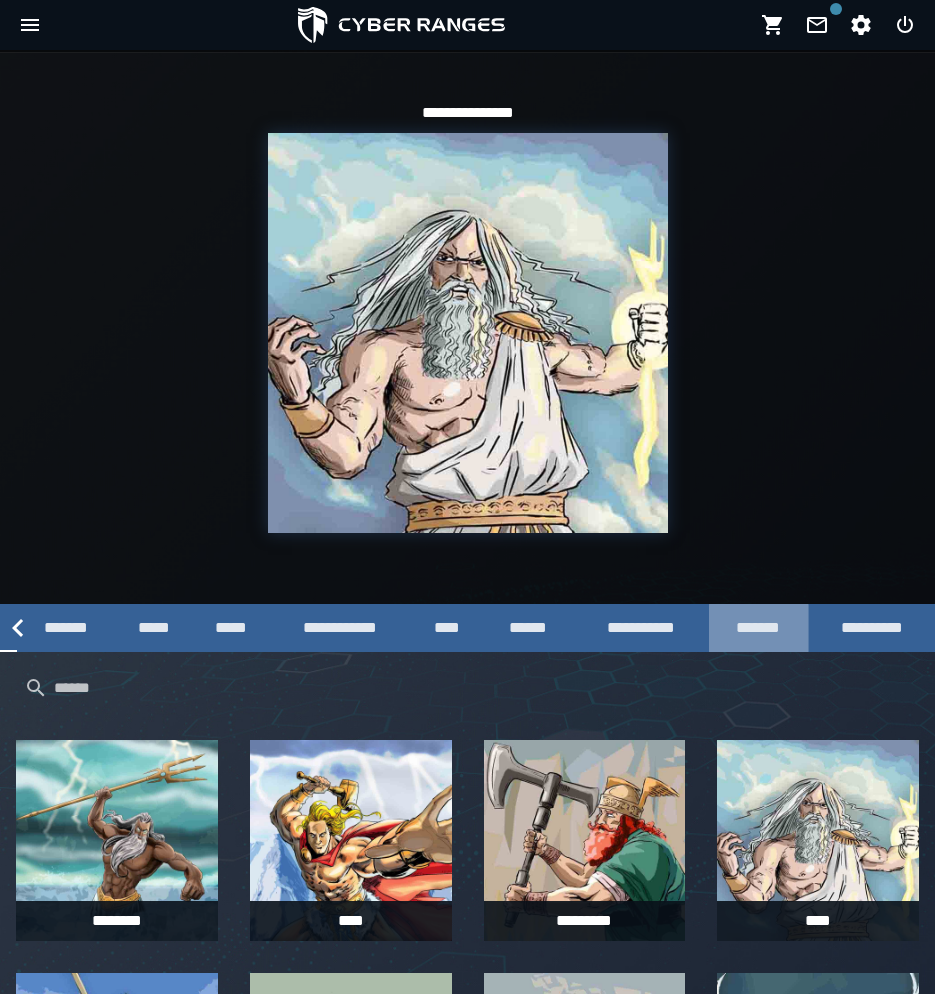 click on "*******" at bounding box center (759, 628) 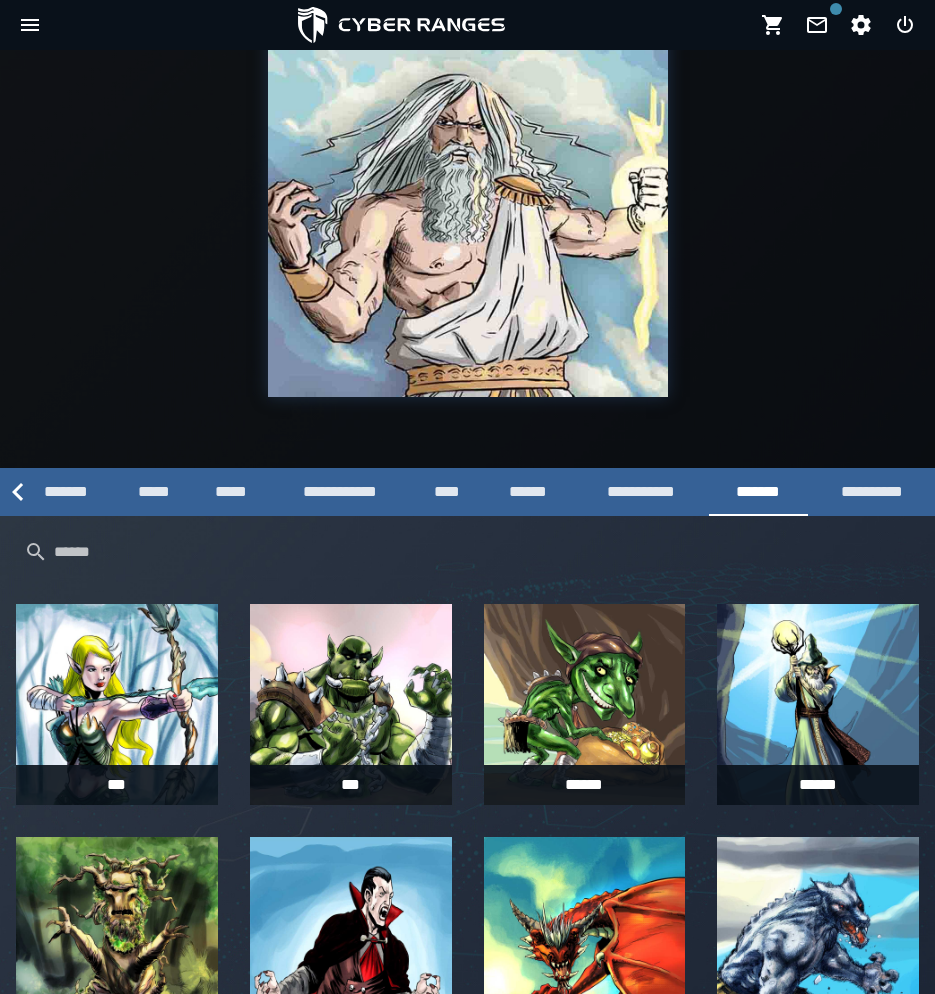 scroll, scrollTop: 519, scrollLeft: 0, axis: vertical 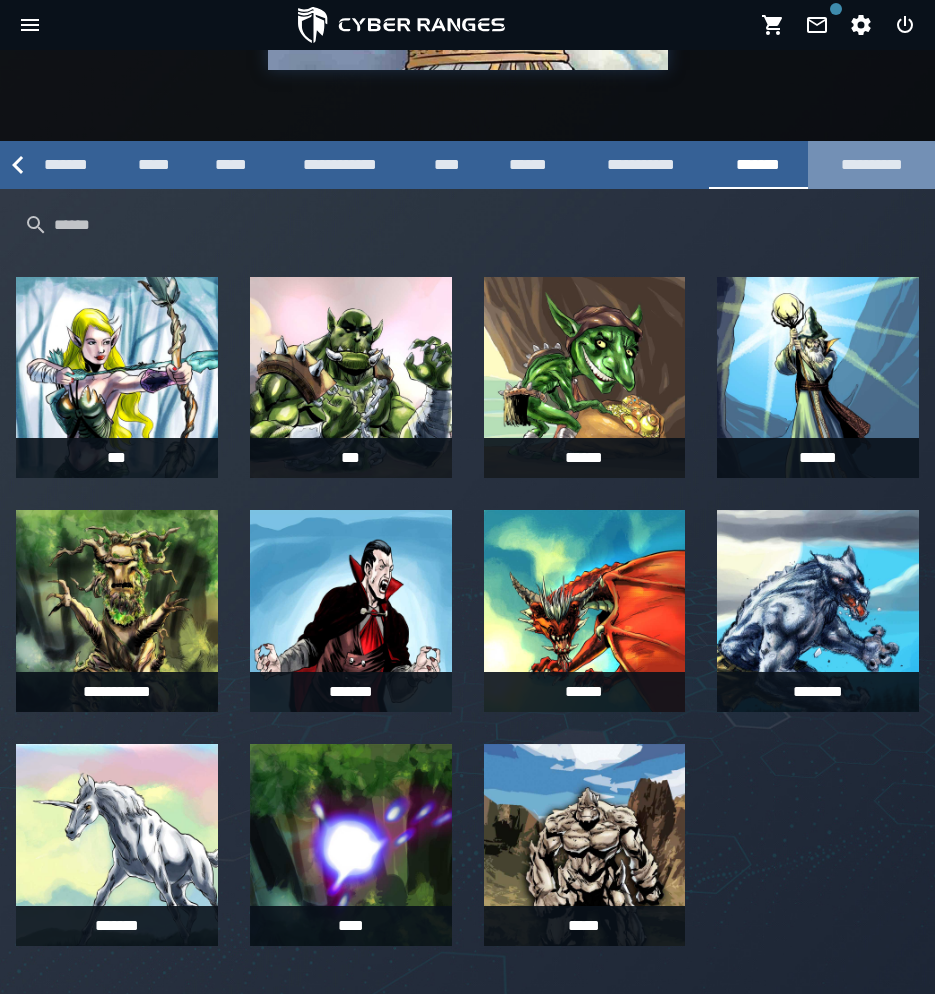 click on "**********" at bounding box center [871, 165] 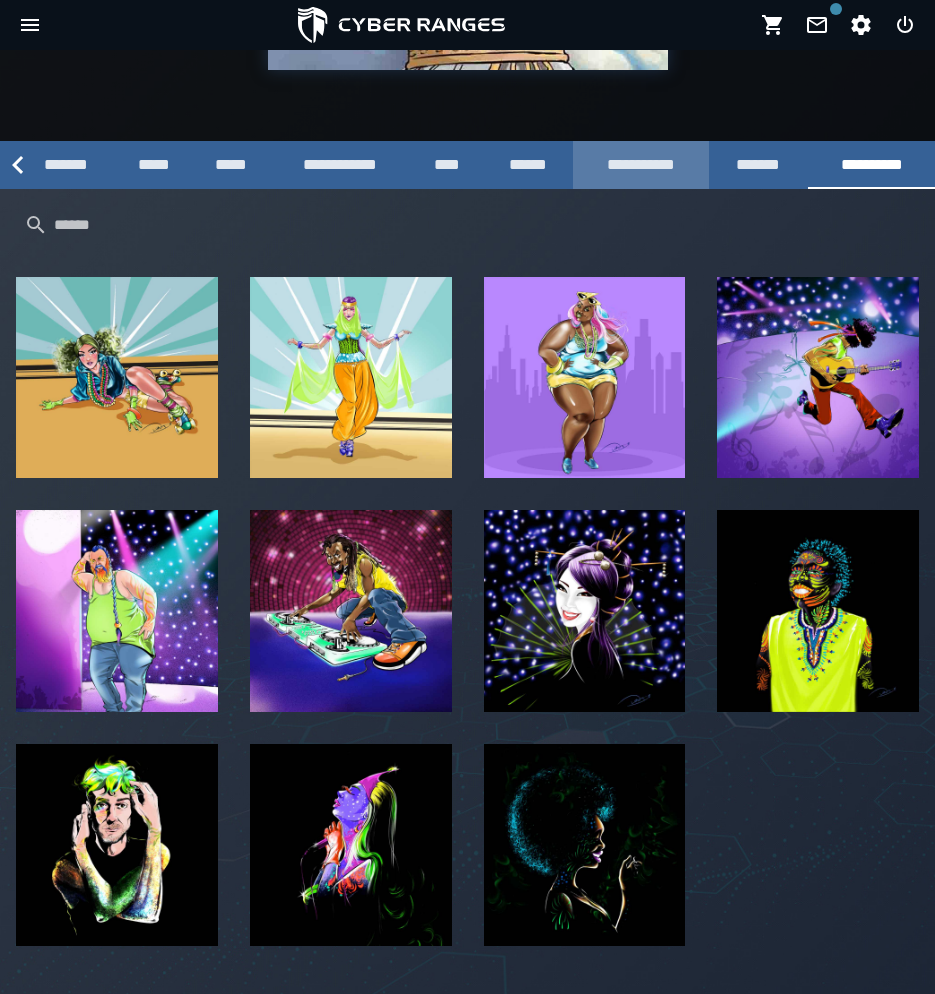 click on "**********" at bounding box center (640, 165) 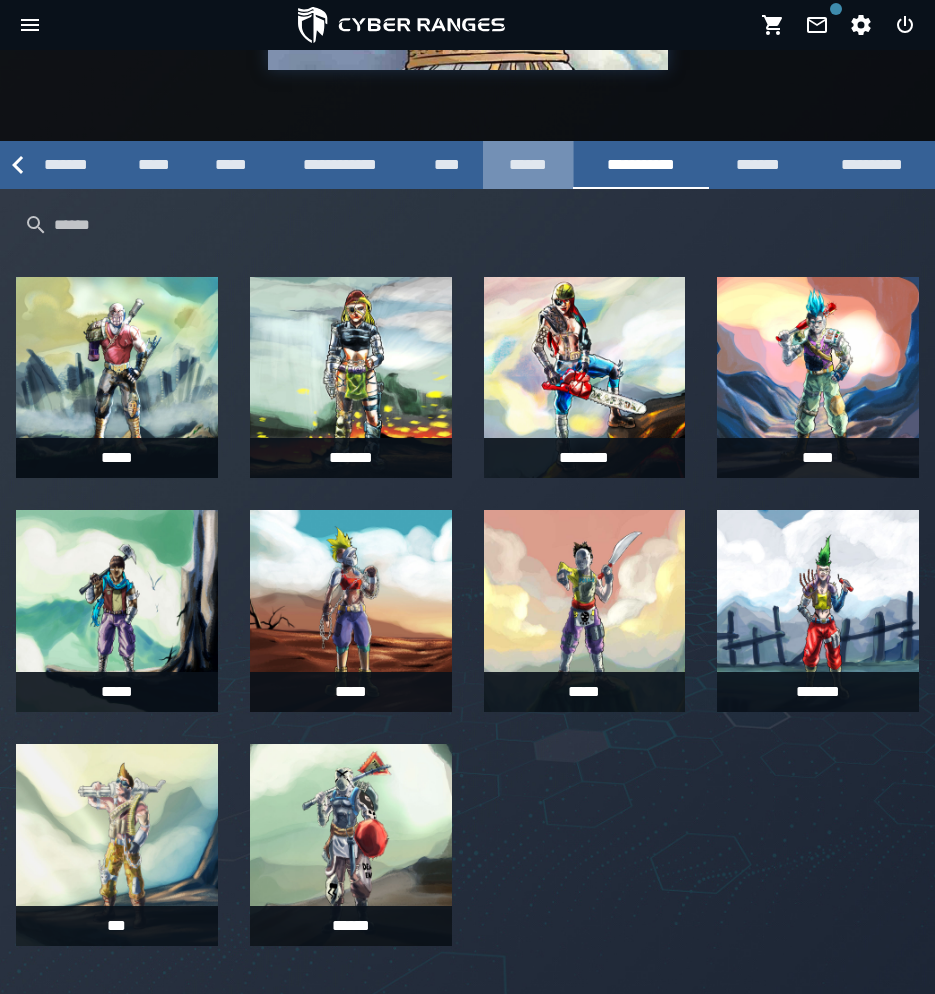 click on "******" at bounding box center (528, 165) 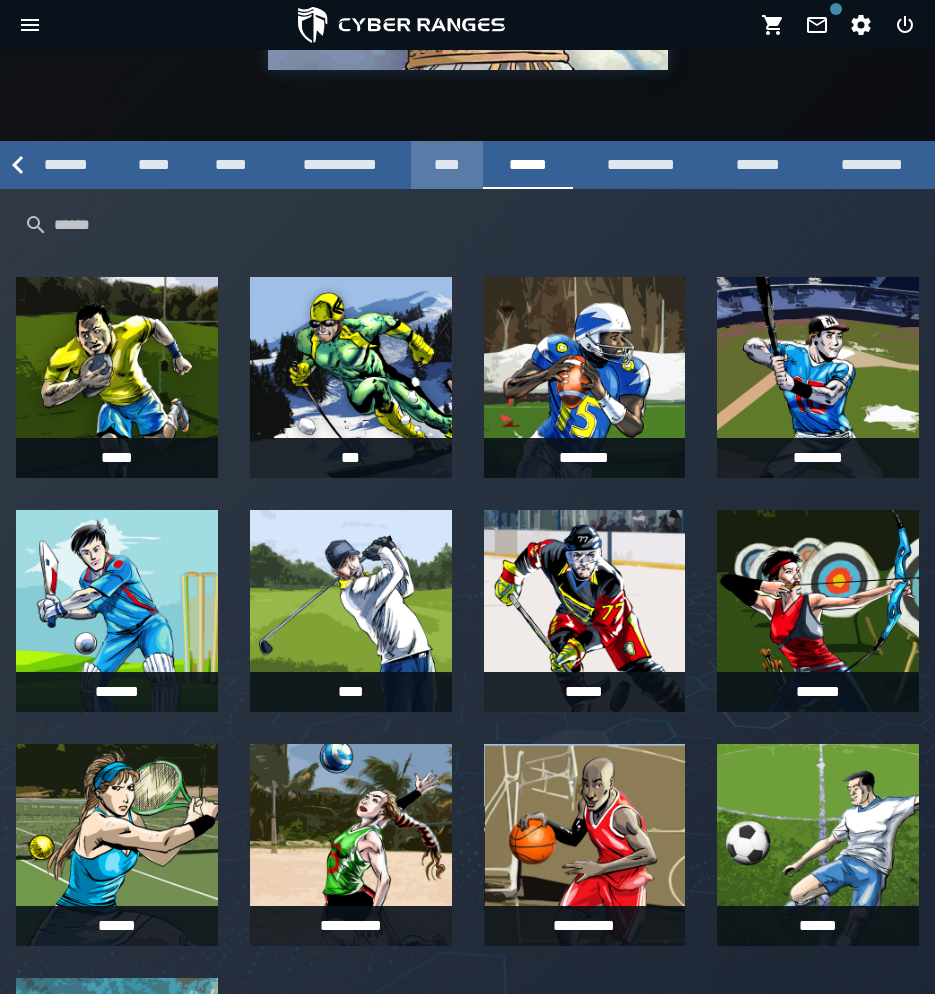 click on "****" at bounding box center [447, 165] 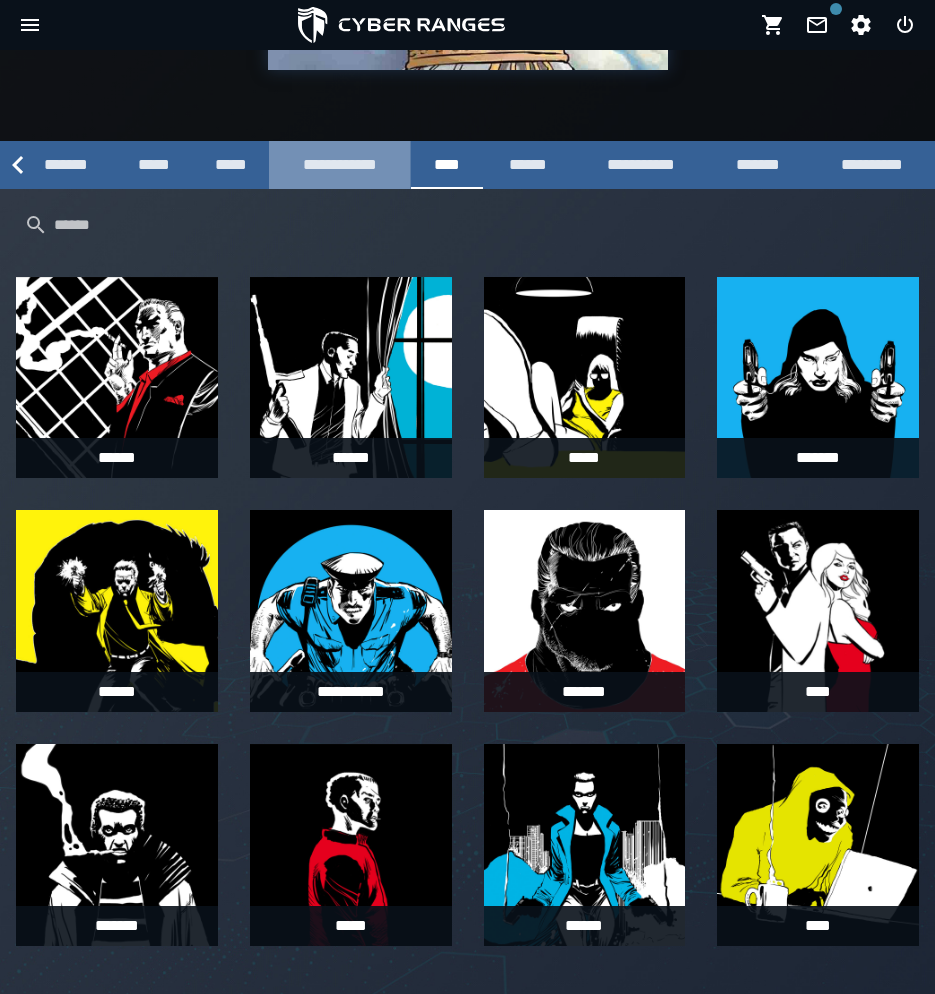 click on "**********" at bounding box center (339, 165) 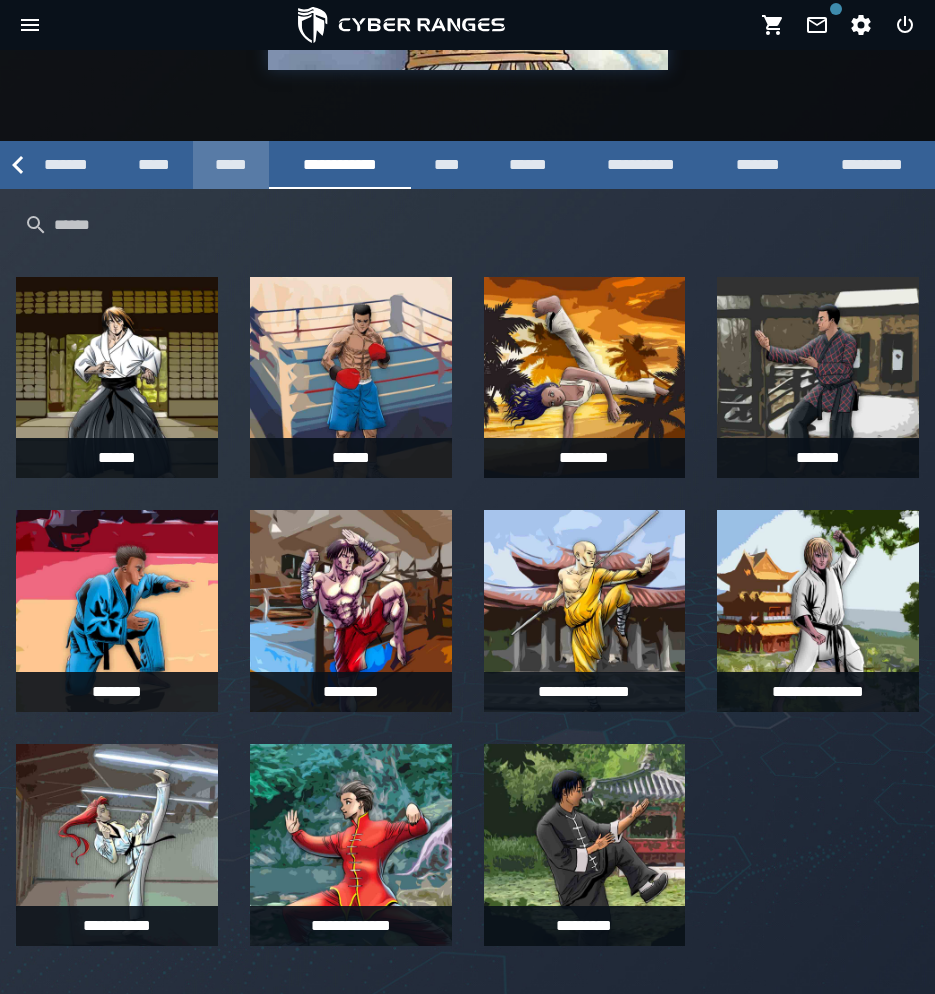 click on "*****" at bounding box center (231, 165) 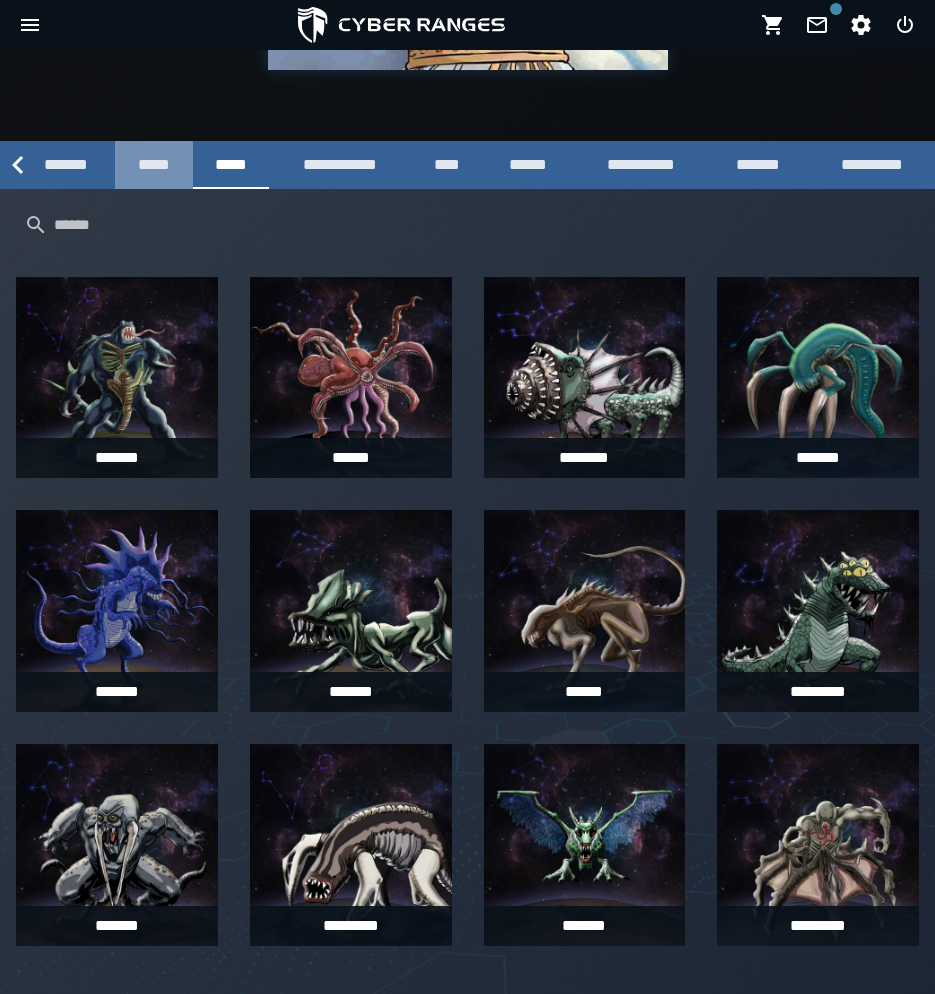 click on "*****" at bounding box center (154, 165) 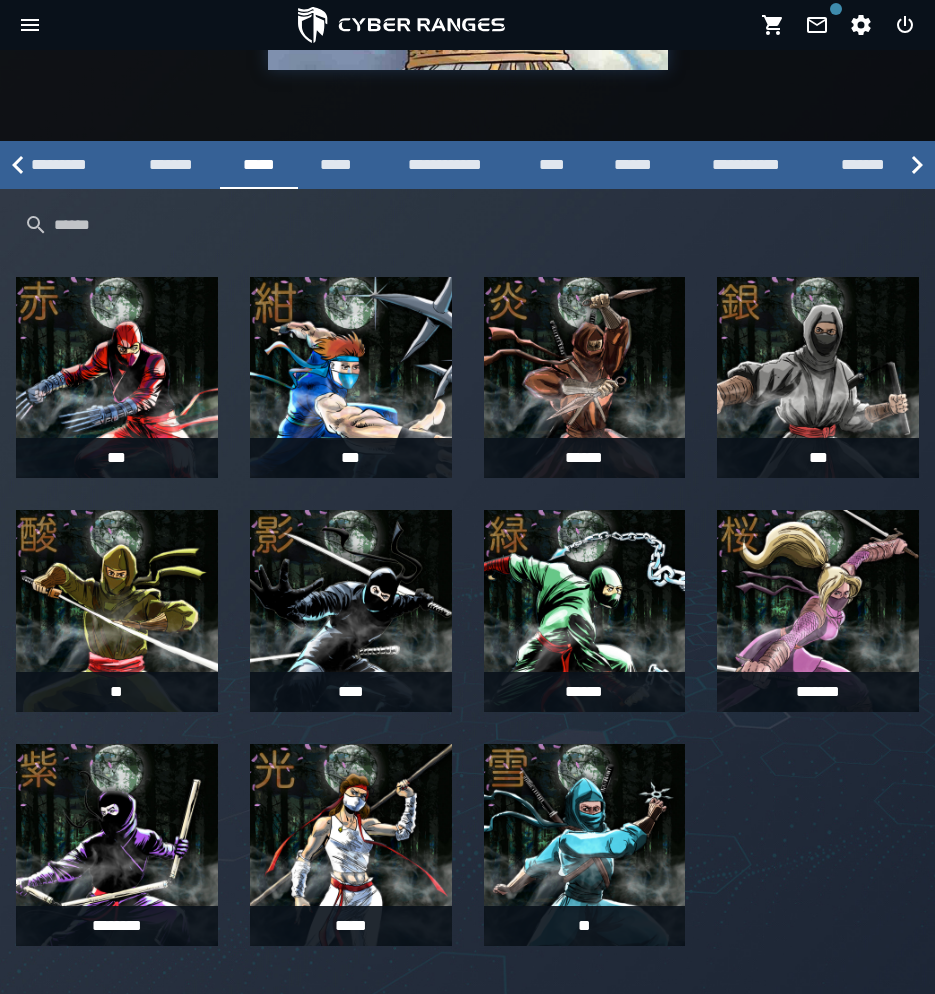 click 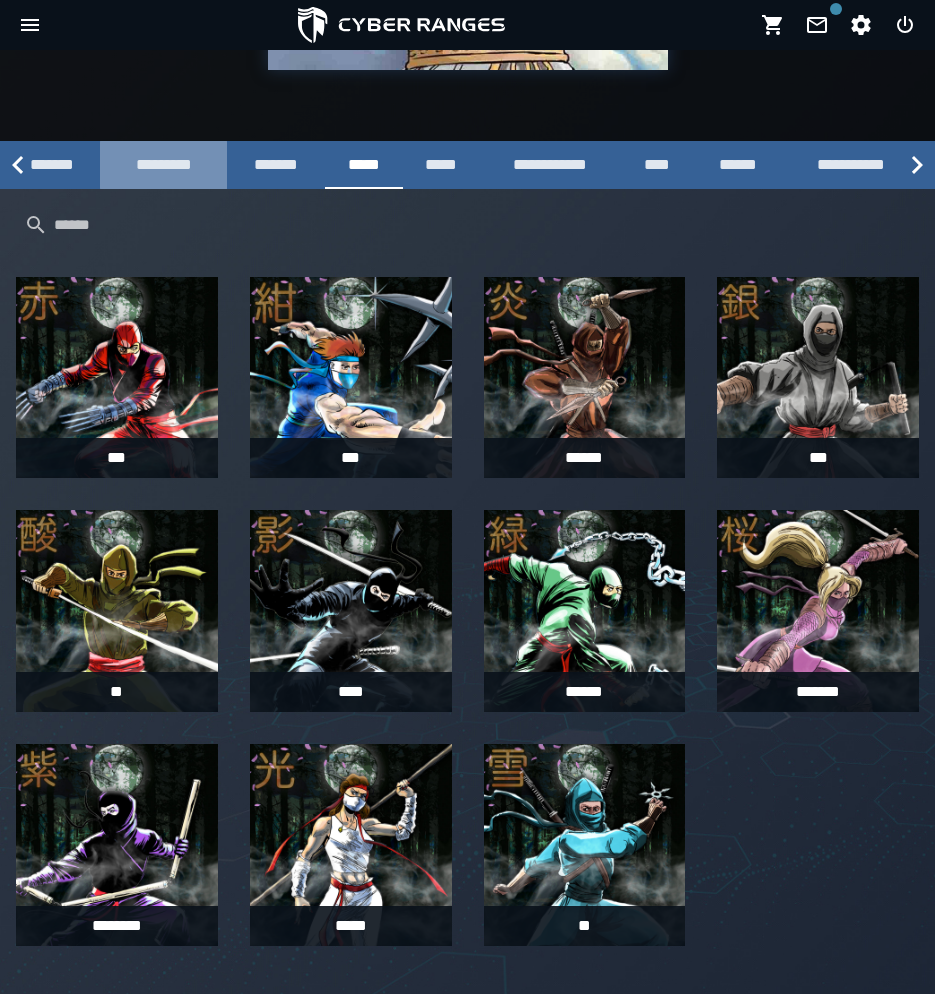click on "*********" at bounding box center [163, 165] 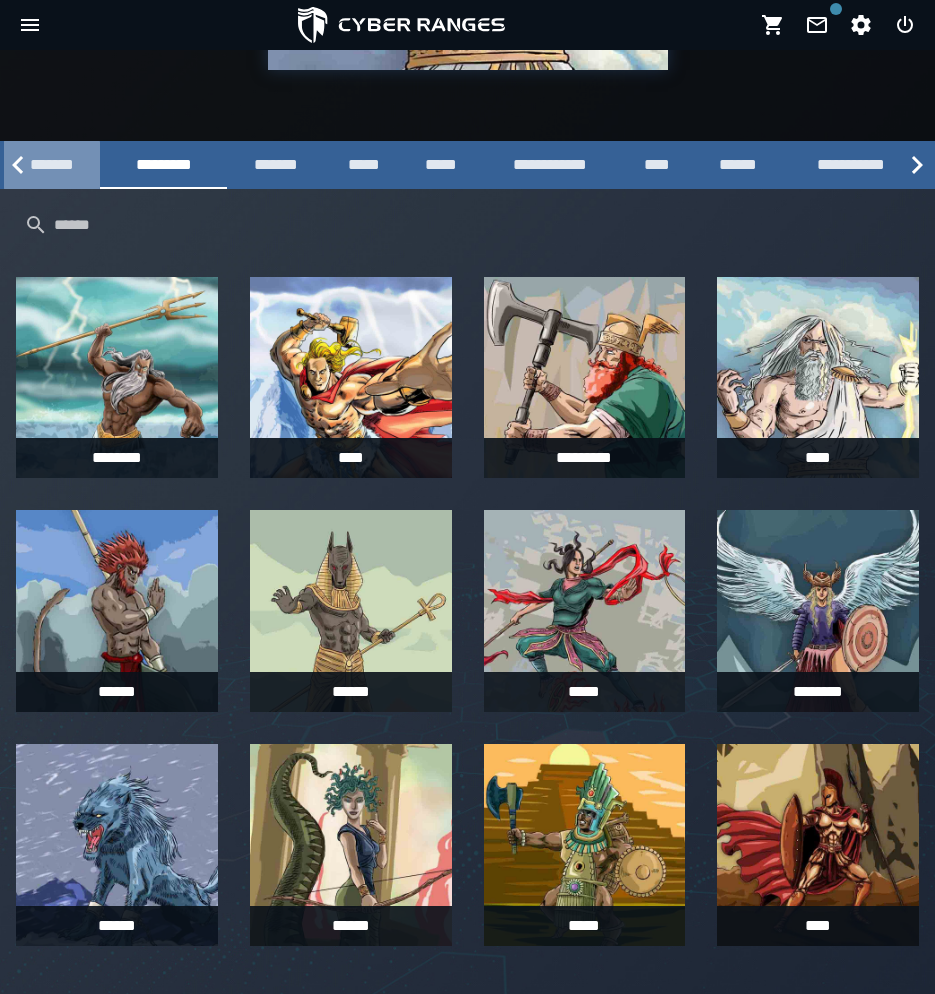 click on "*******" at bounding box center [52, 165] 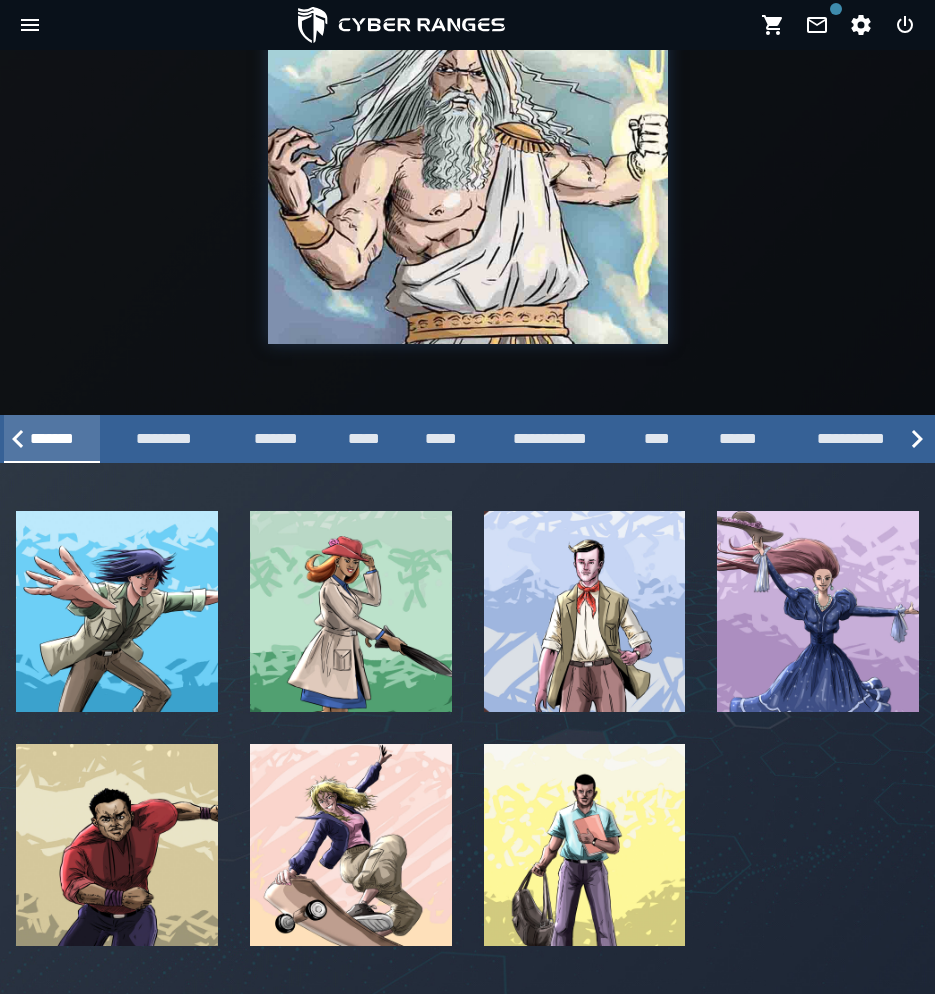 scroll, scrollTop: 245, scrollLeft: 0, axis: vertical 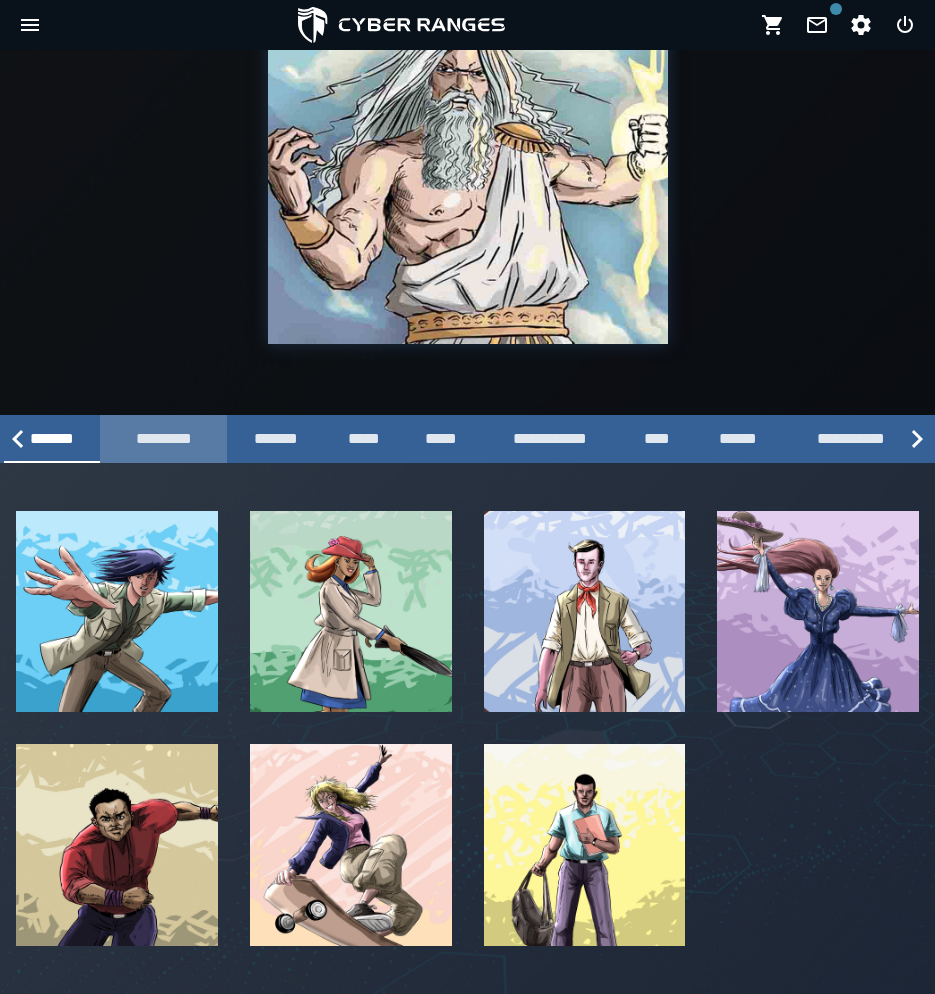 click on "*********" at bounding box center (163, 439) 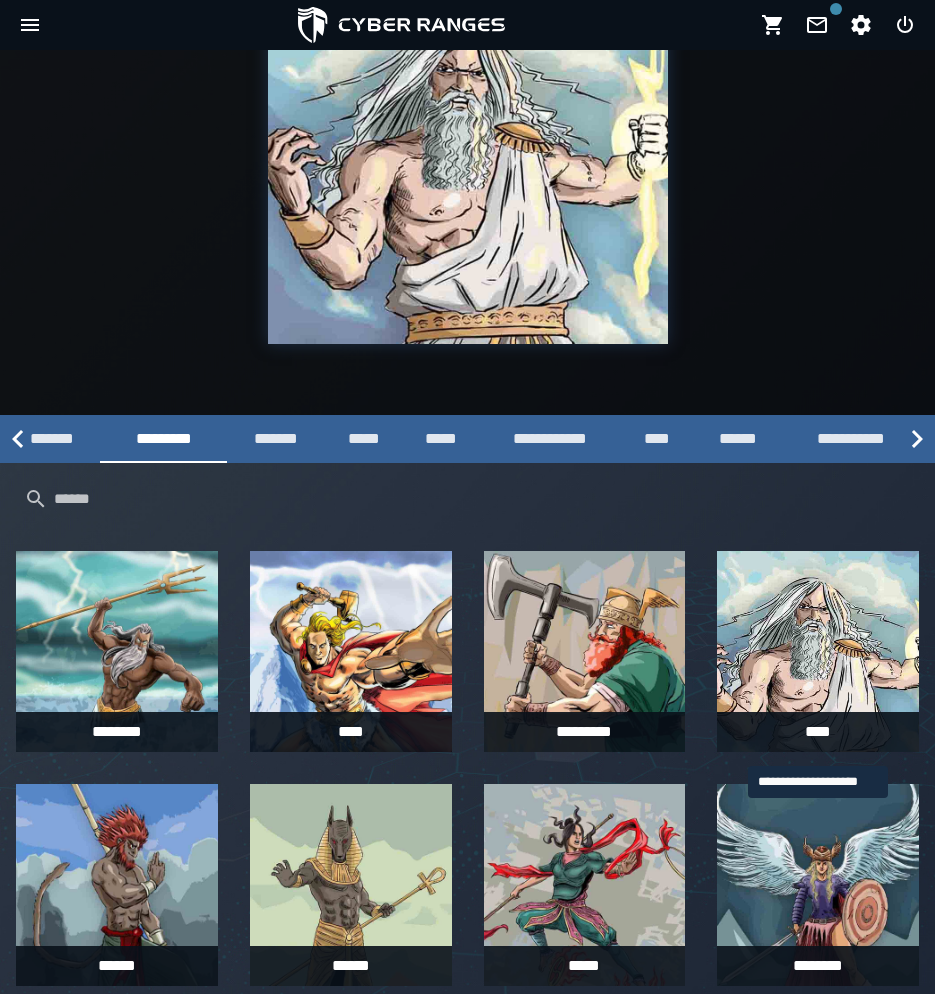 click at bounding box center [818, 652] 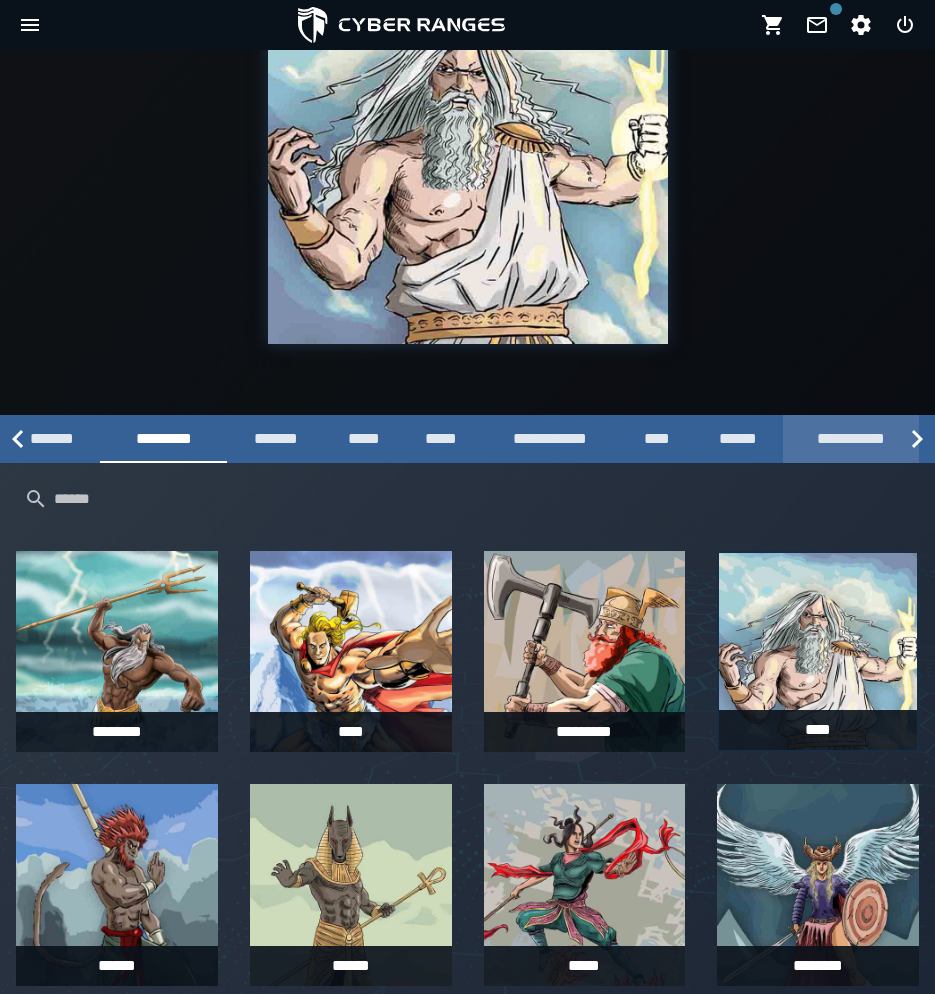 scroll, scrollTop: 0, scrollLeft: 0, axis: both 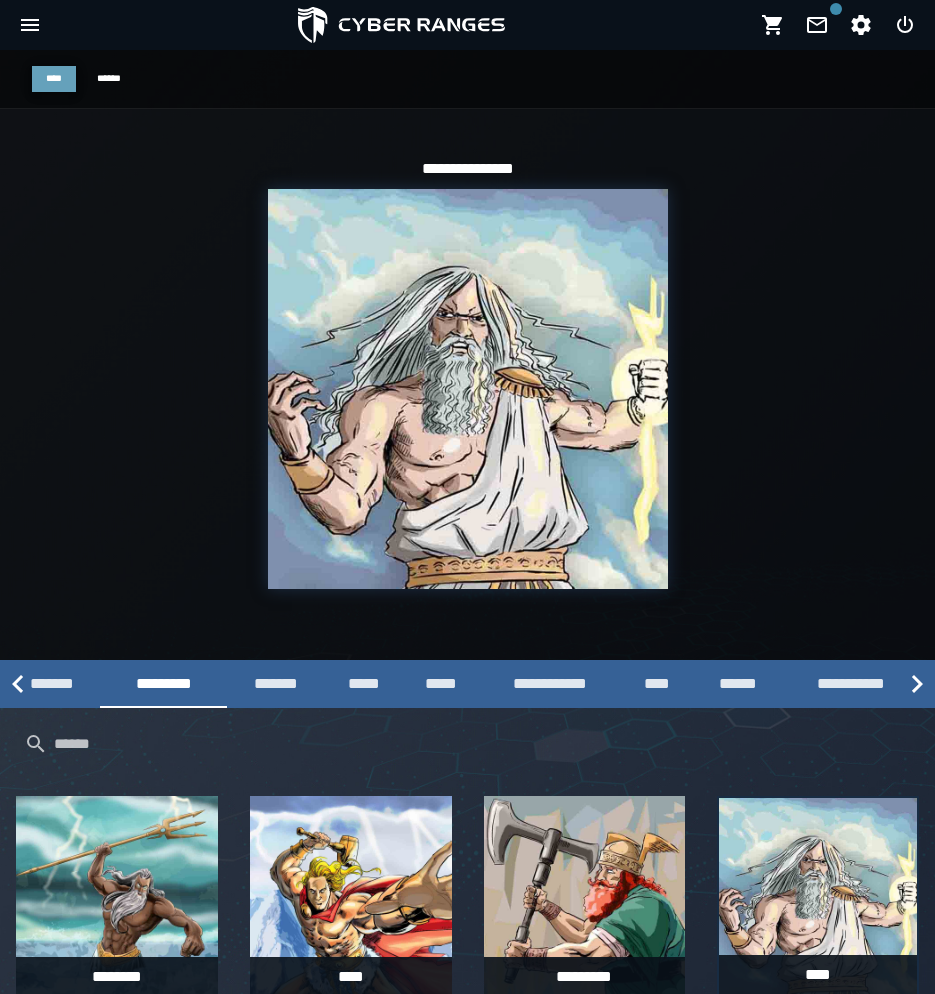 click on "****" at bounding box center [54, 78] 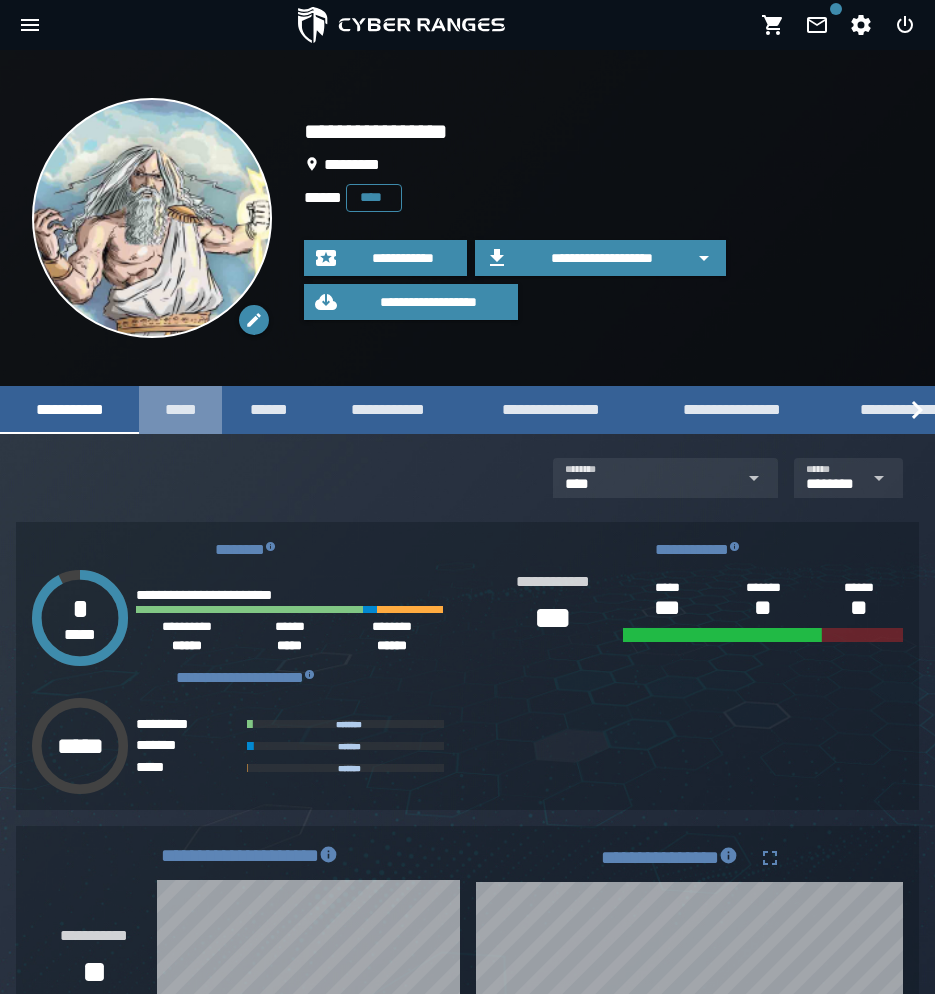 click on "*****" at bounding box center [180, 409] 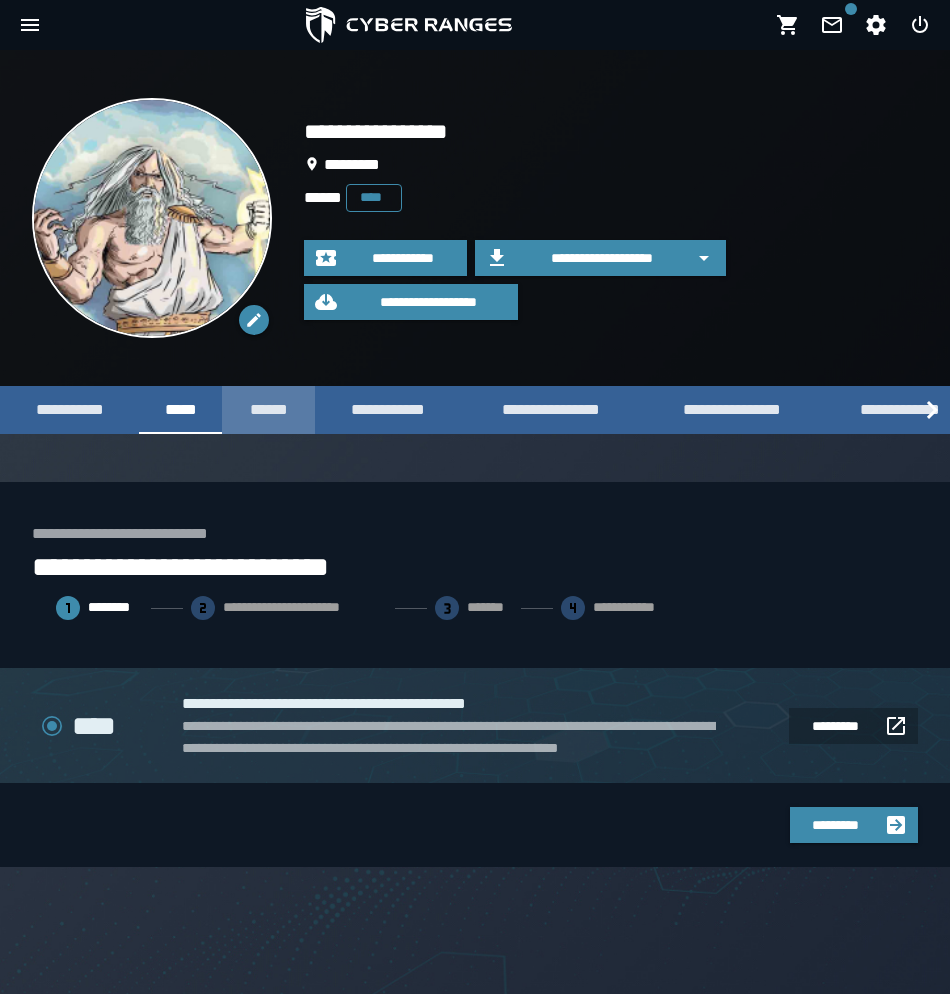 click on "******" at bounding box center [268, 409] 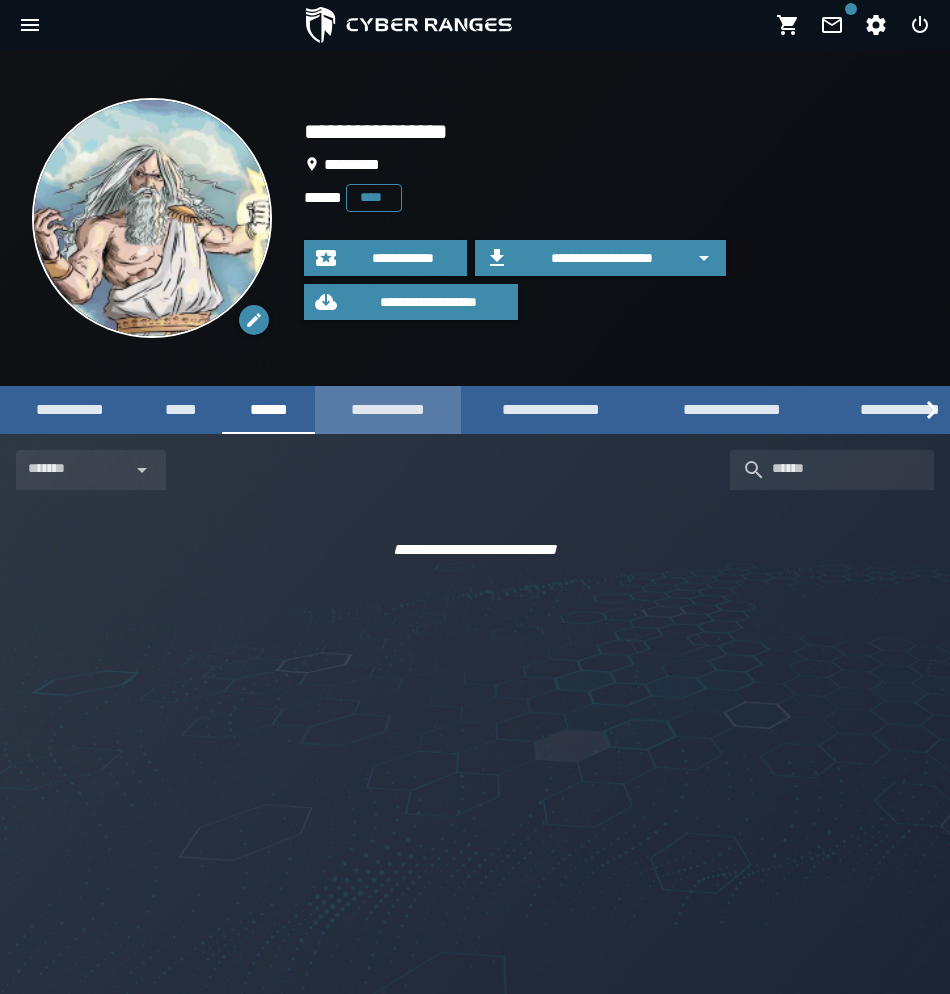click on "**********" at bounding box center (388, 409) 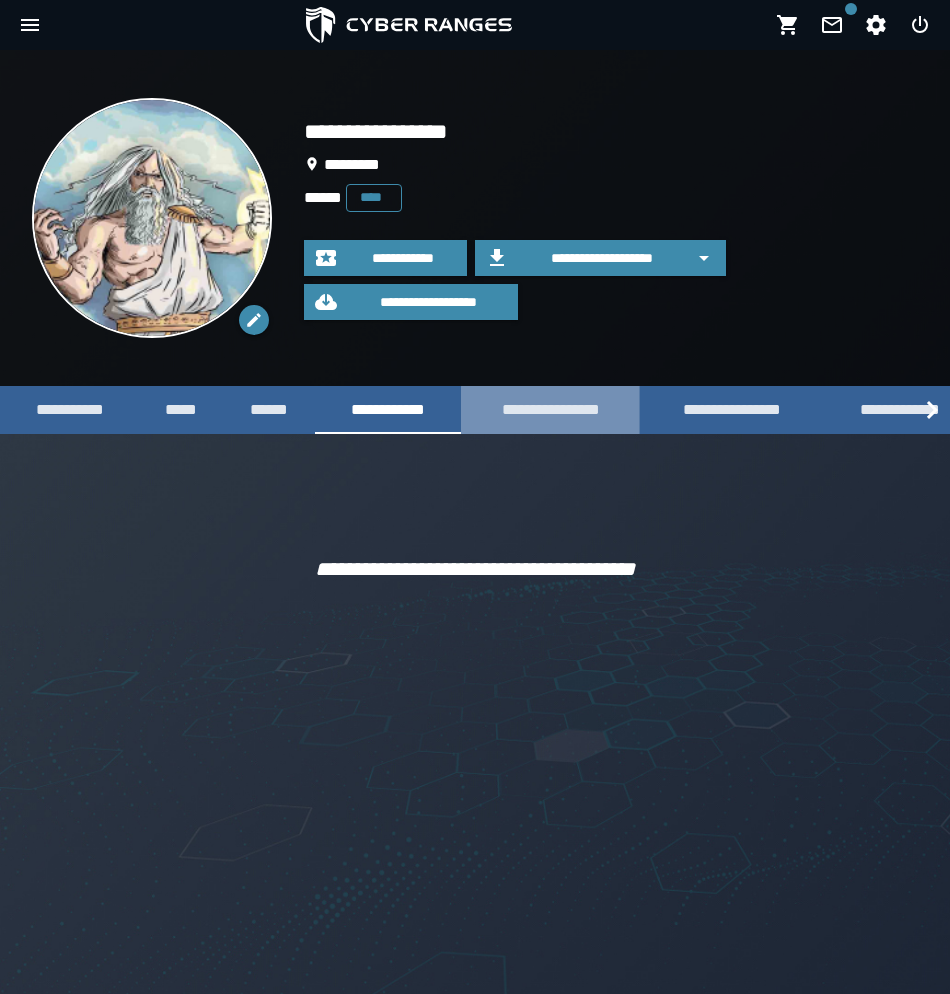 click on "**********" at bounding box center (550, 409) 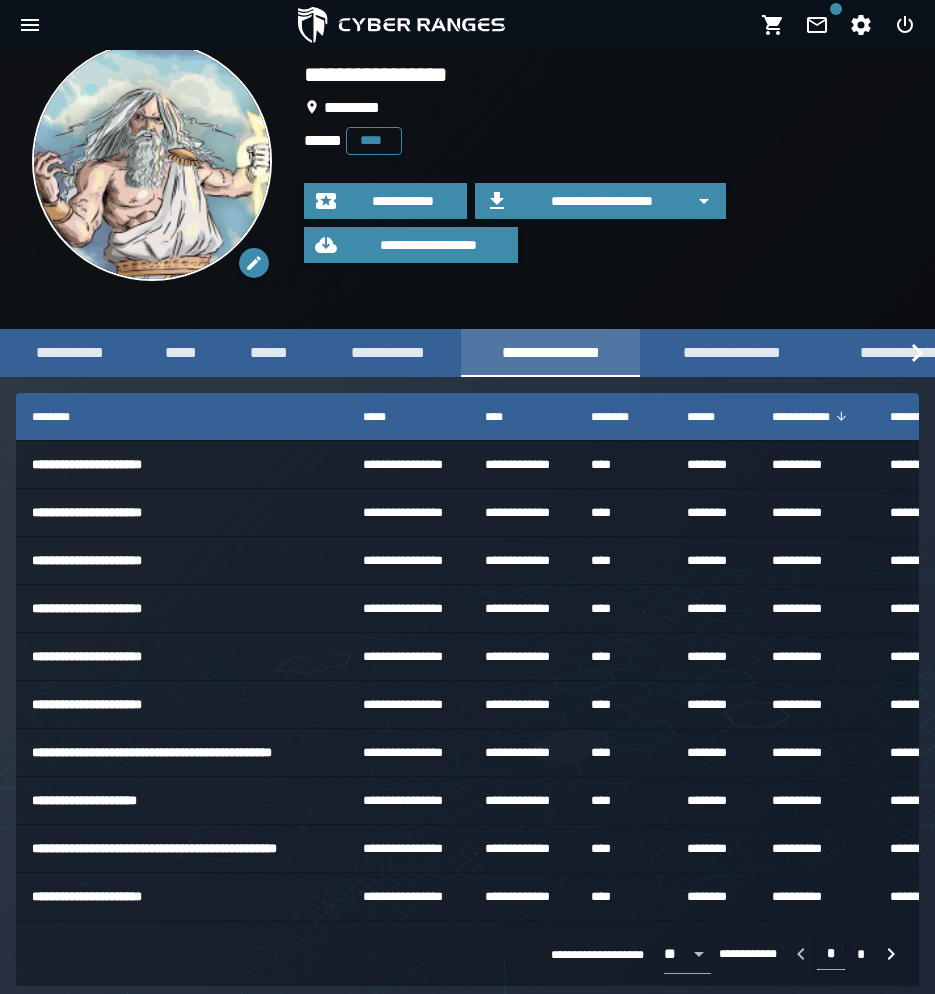 scroll, scrollTop: 80, scrollLeft: 0, axis: vertical 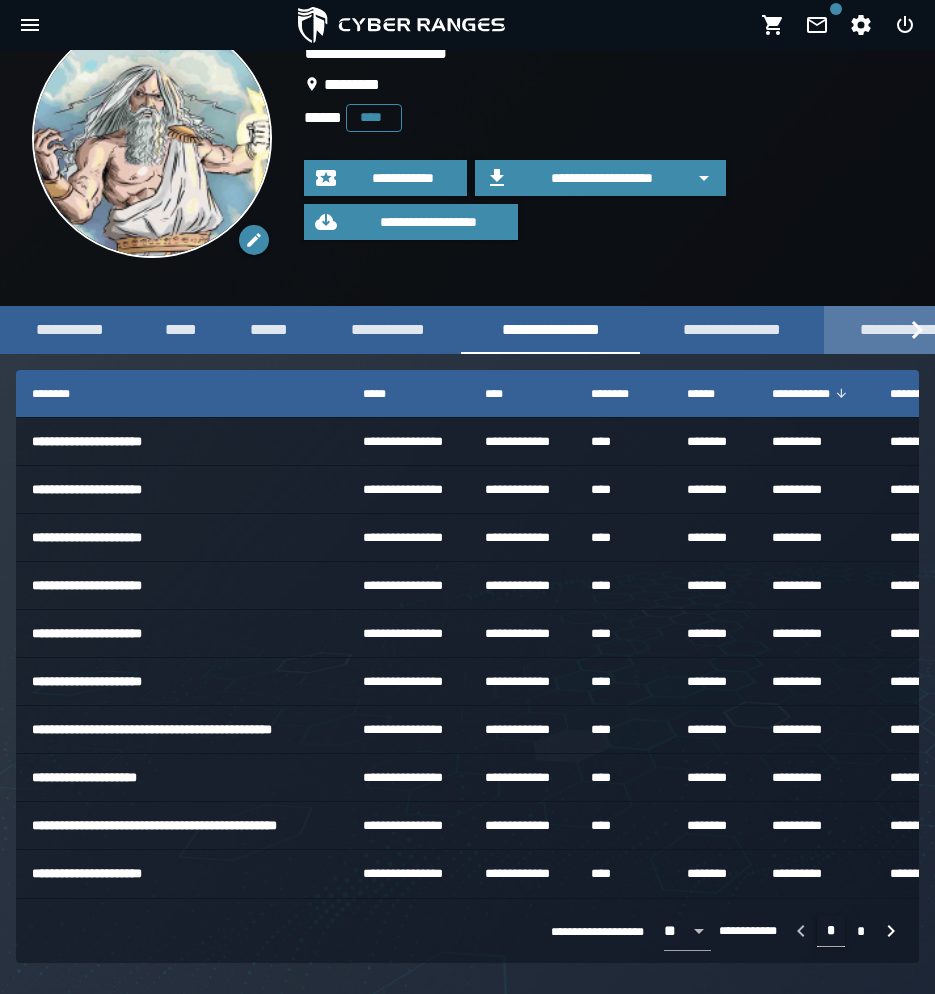 click on "**********" at bounding box center [900, 329] 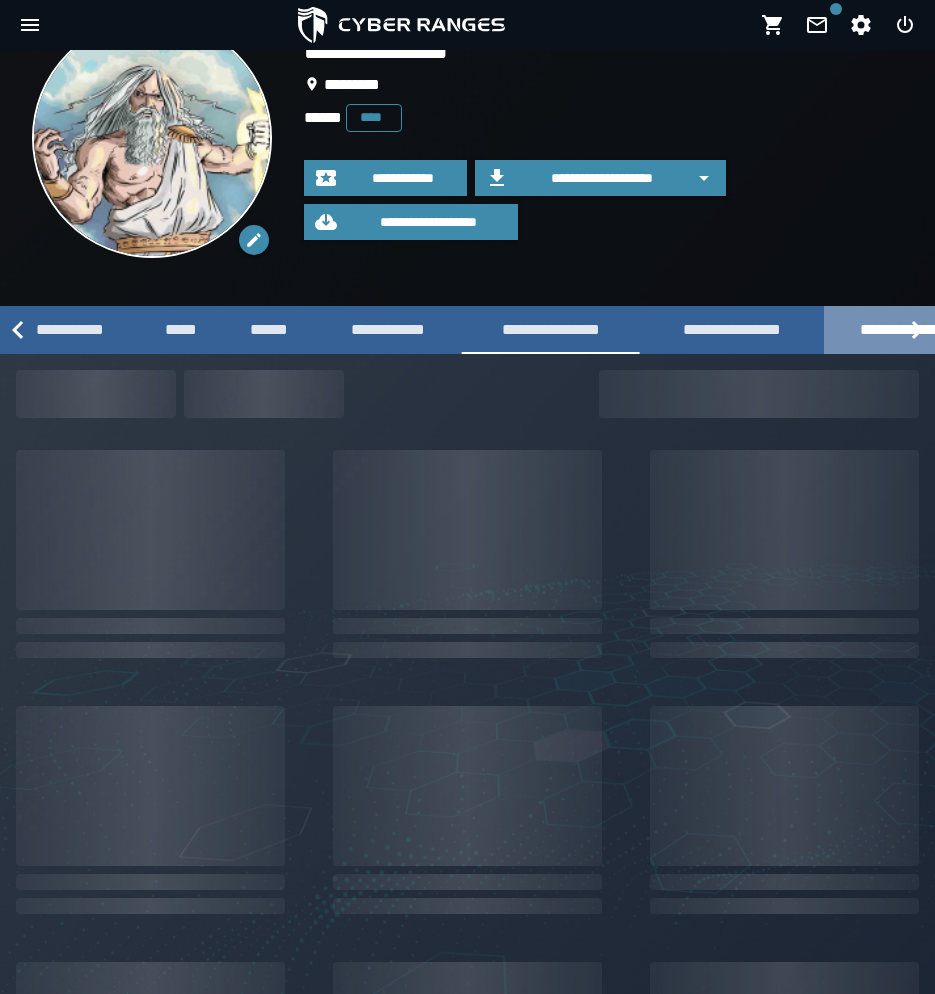 scroll, scrollTop: 0, scrollLeft: 0, axis: both 